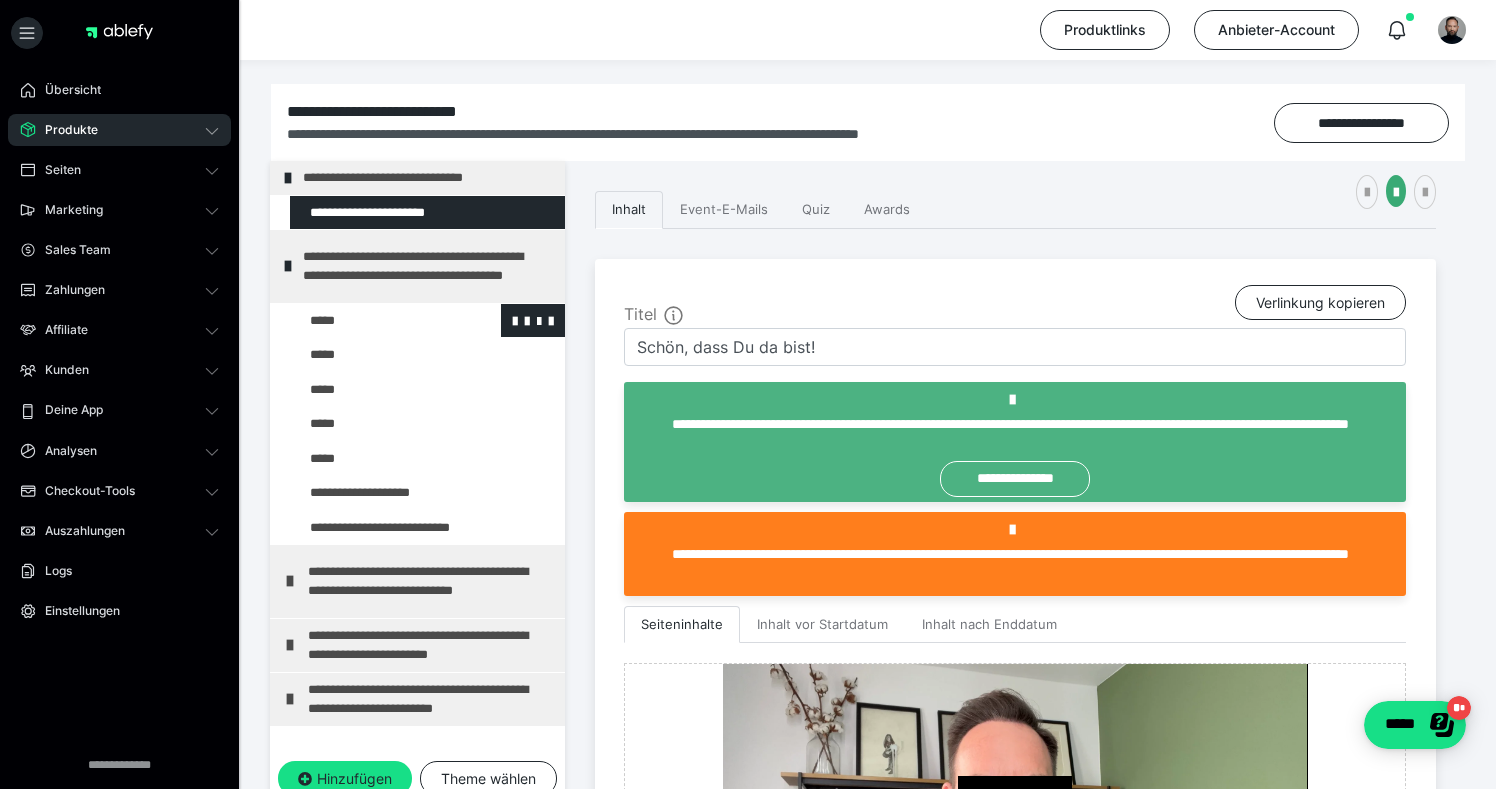 scroll, scrollTop: 0, scrollLeft: 0, axis: both 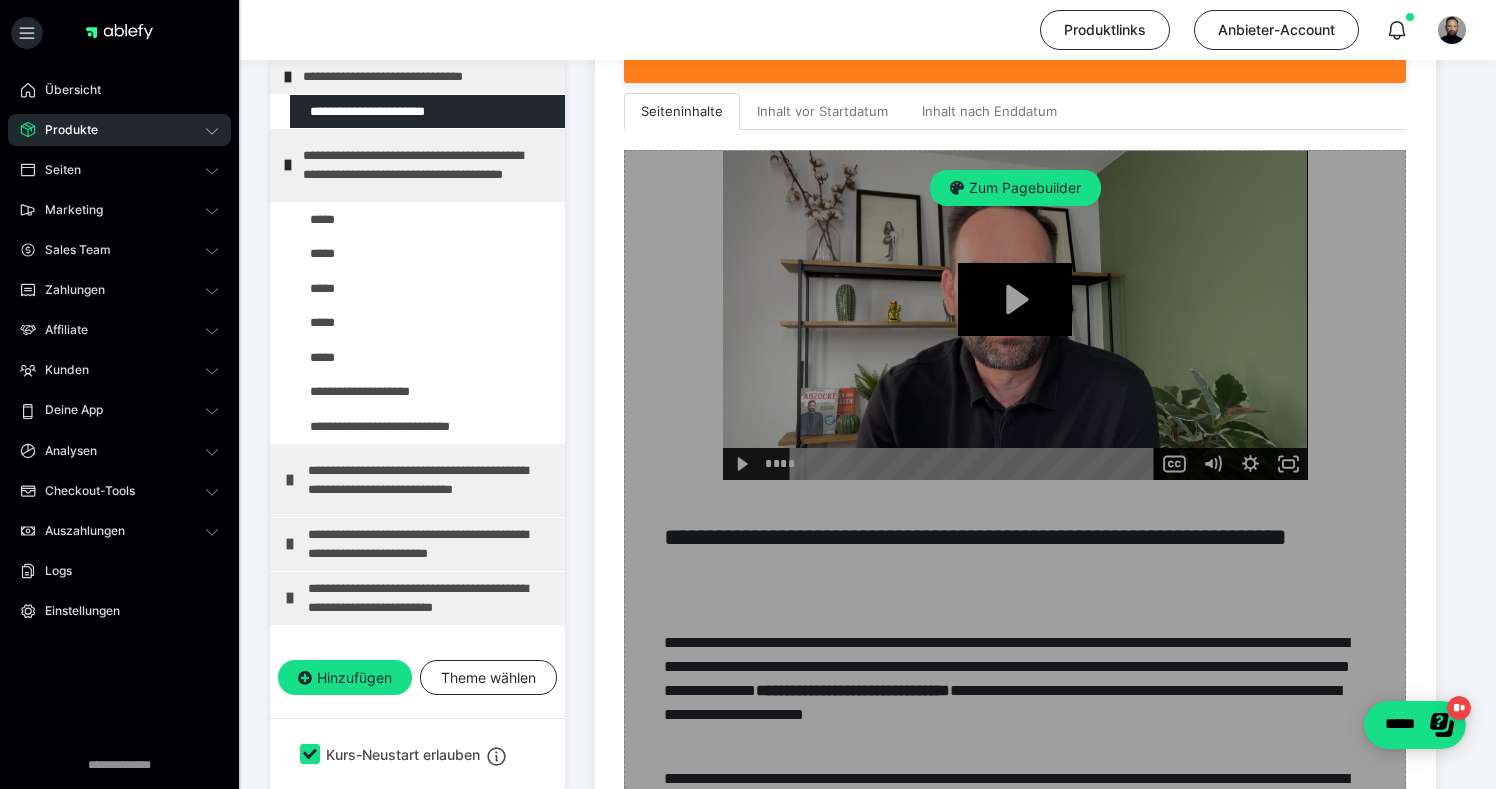 click on "Zum Pagebuilder" at bounding box center (1015, 654) 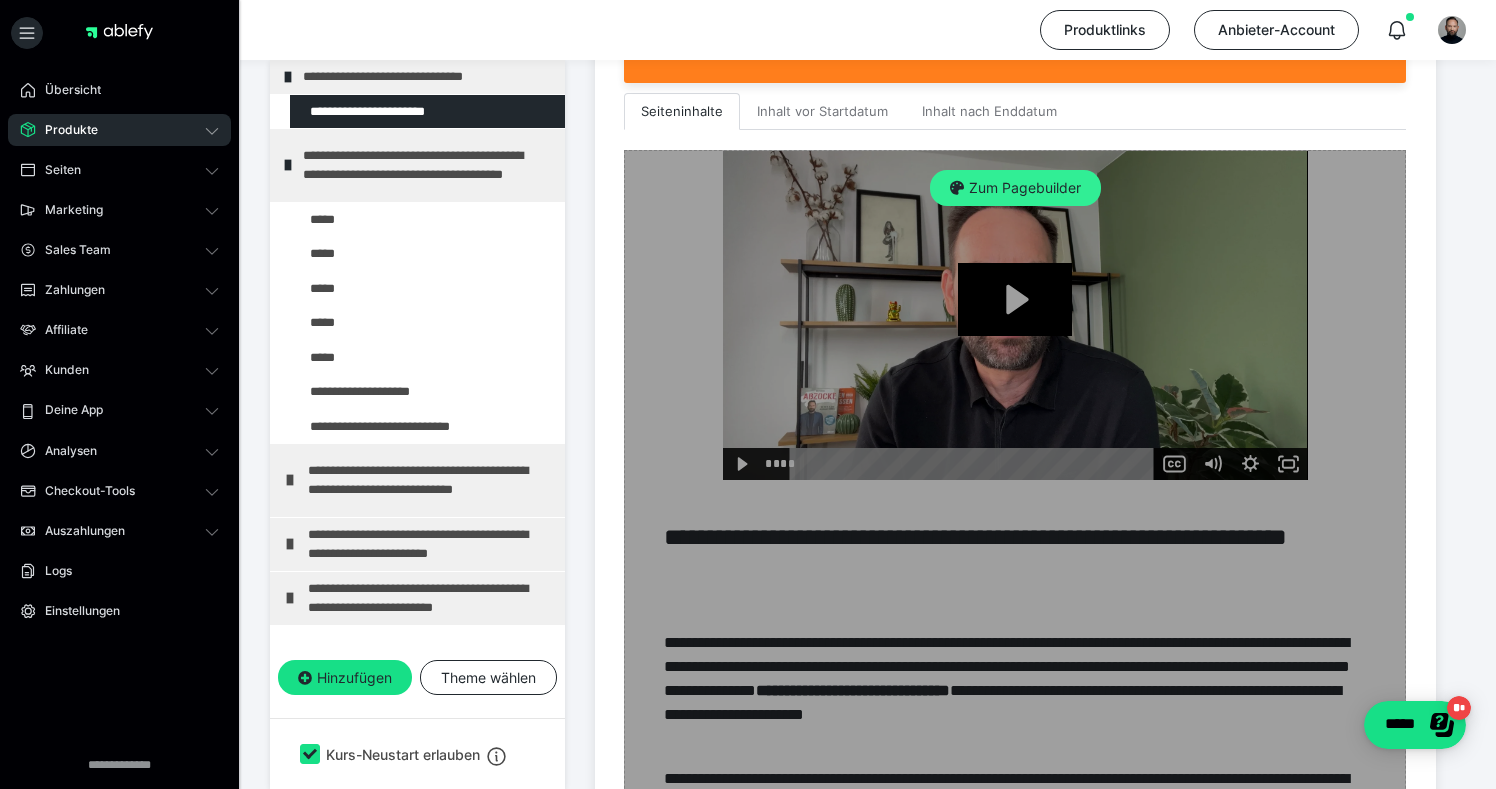 click on "Zum Pagebuilder" at bounding box center (1015, 188) 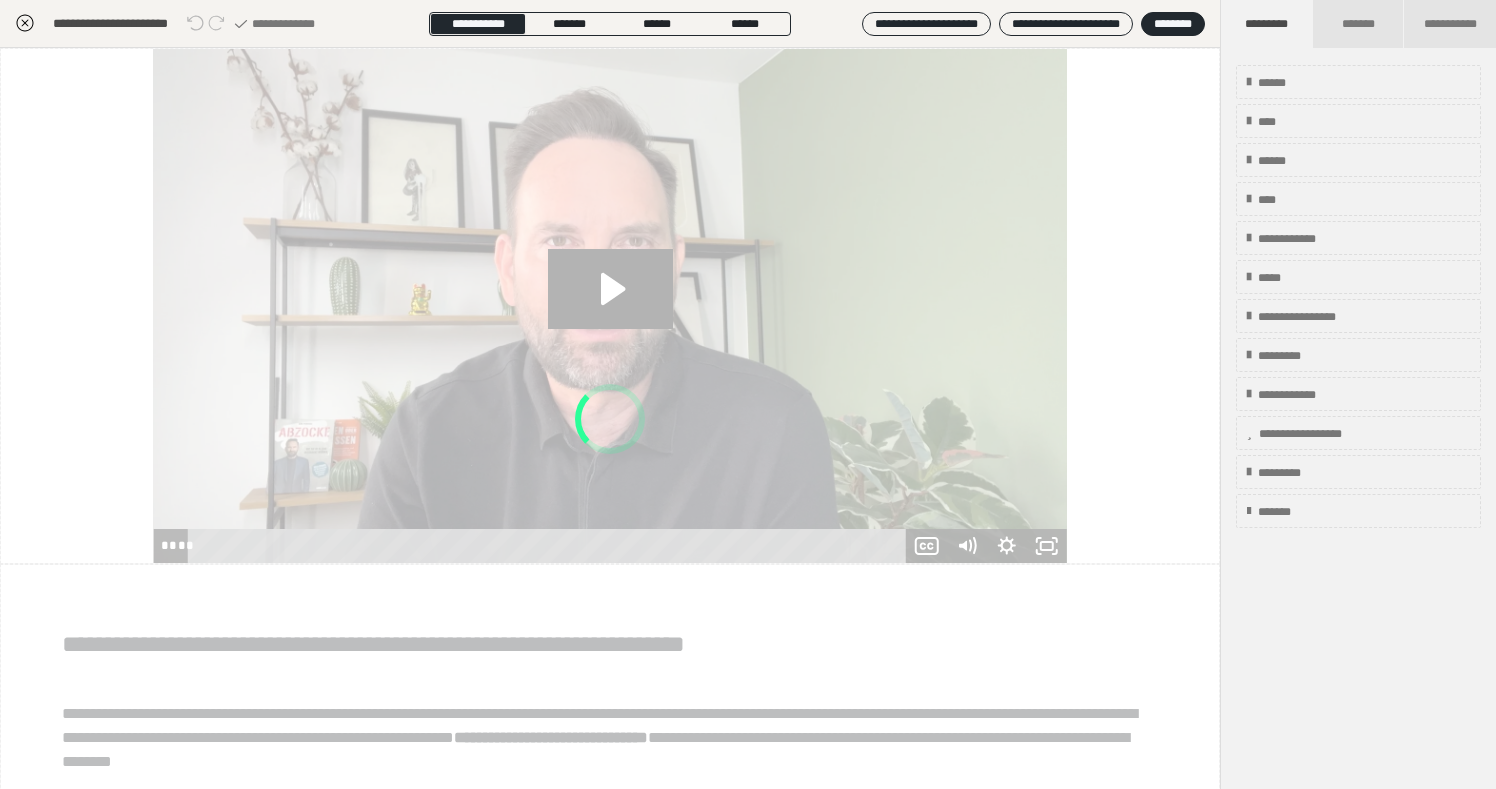 scroll, scrollTop: 374, scrollLeft: 0, axis: vertical 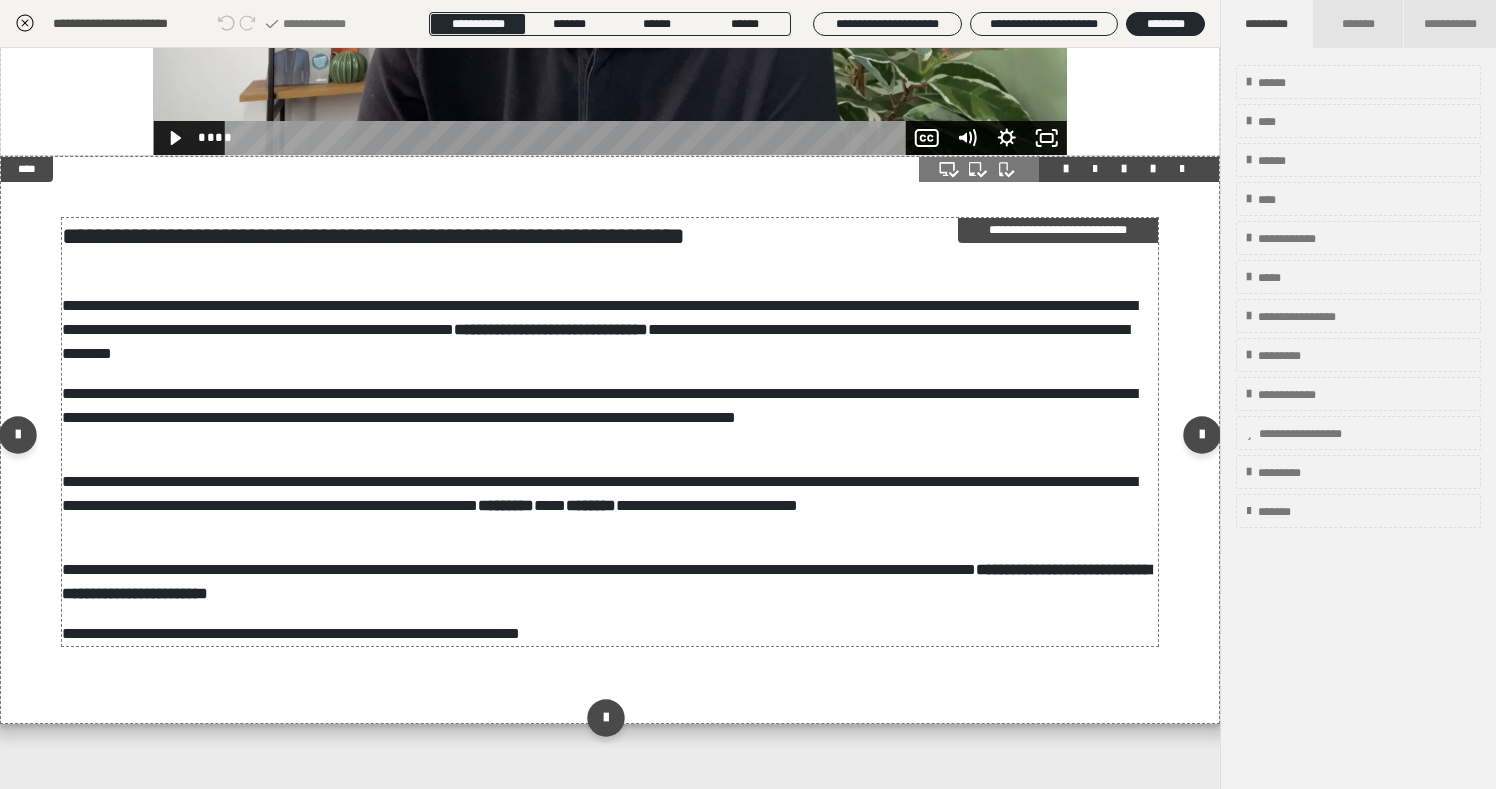 click on "**********" at bounding box center [610, 330] 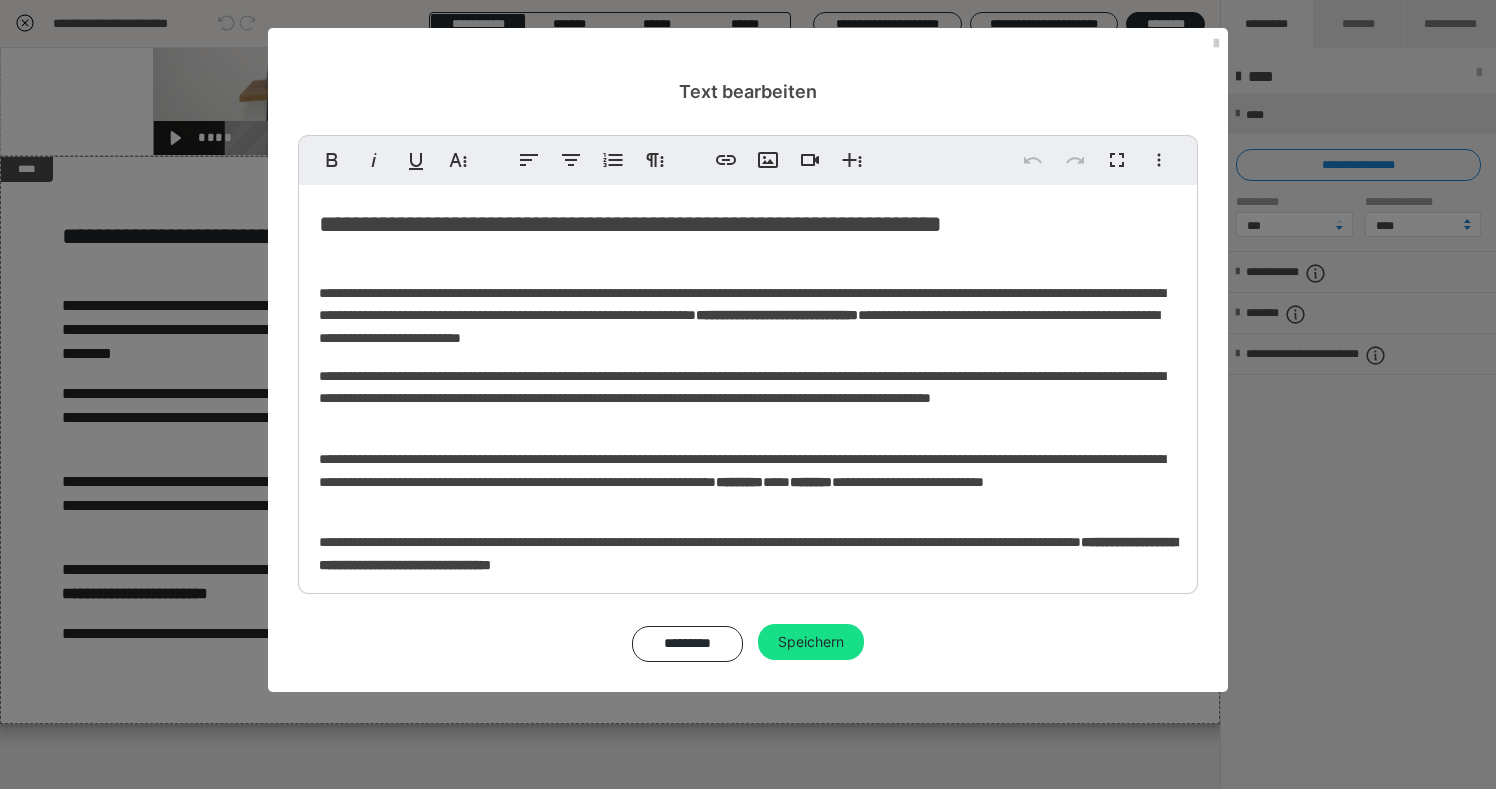 click on "**********" at bounding box center (748, 418) 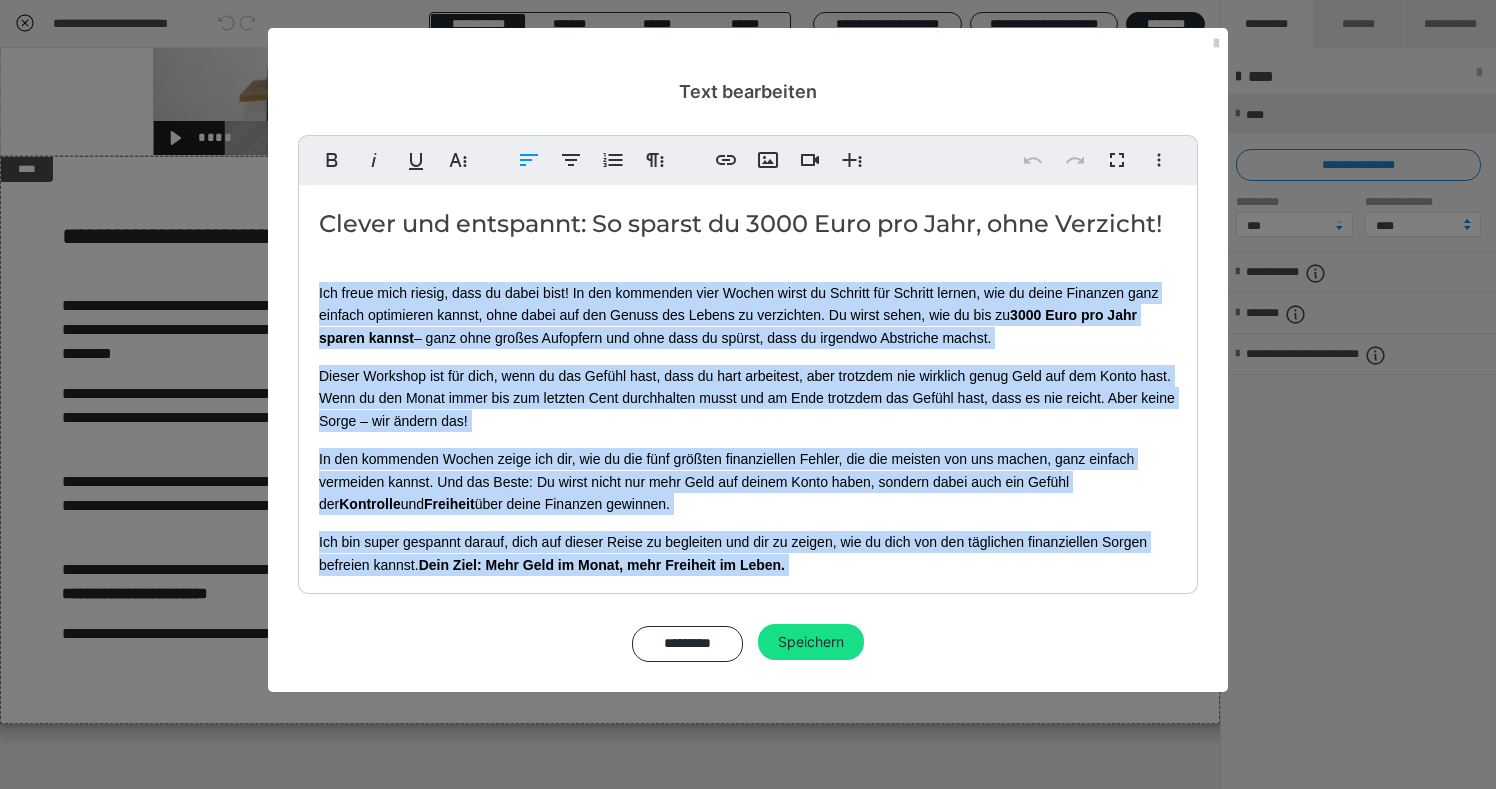 scroll, scrollTop: 66, scrollLeft: 0, axis: vertical 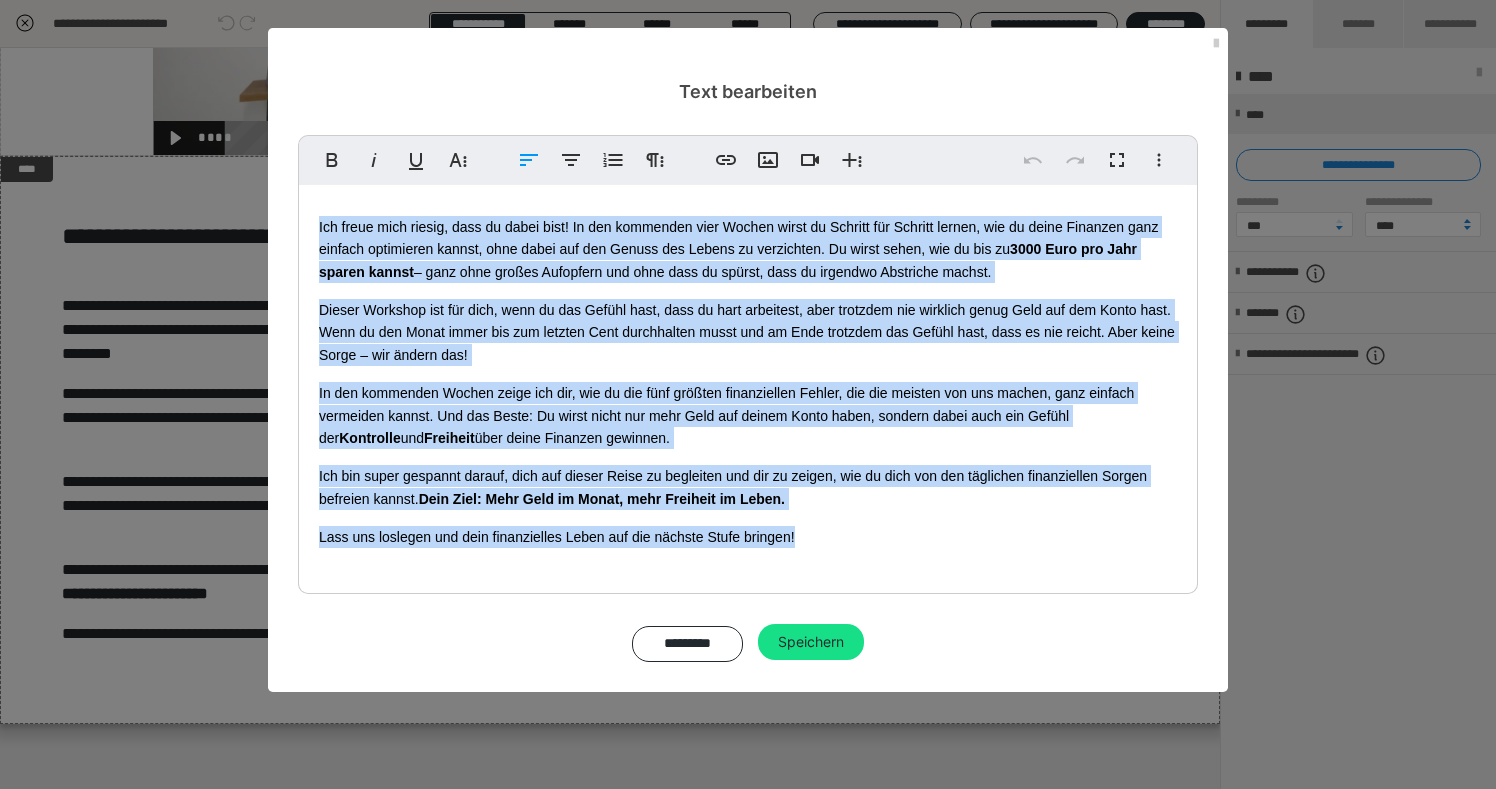 drag, startPoint x: 316, startPoint y: 294, endPoint x: 919, endPoint y: 654, distance: 702.2884 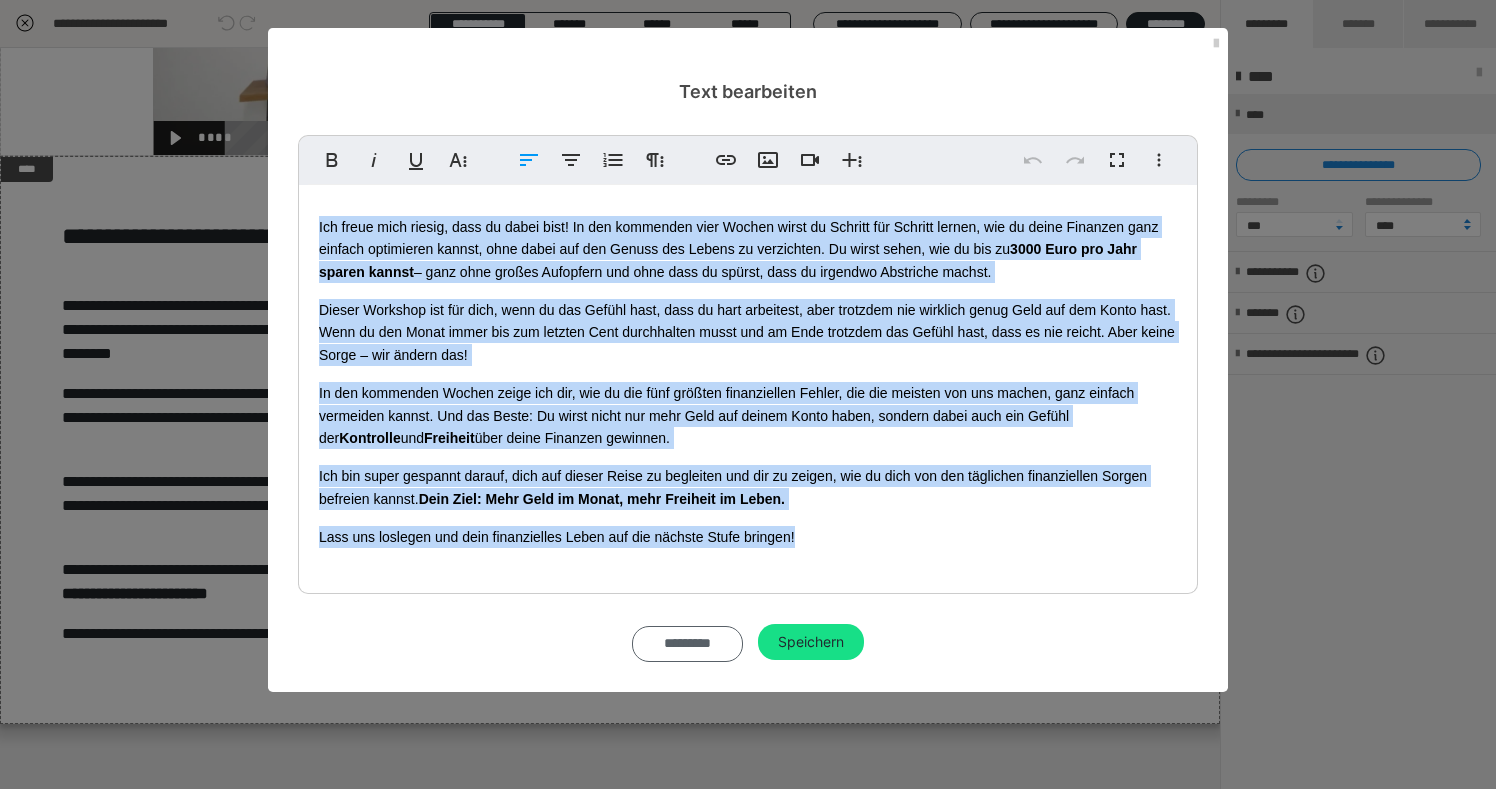 click on "*********" at bounding box center [687, 644] 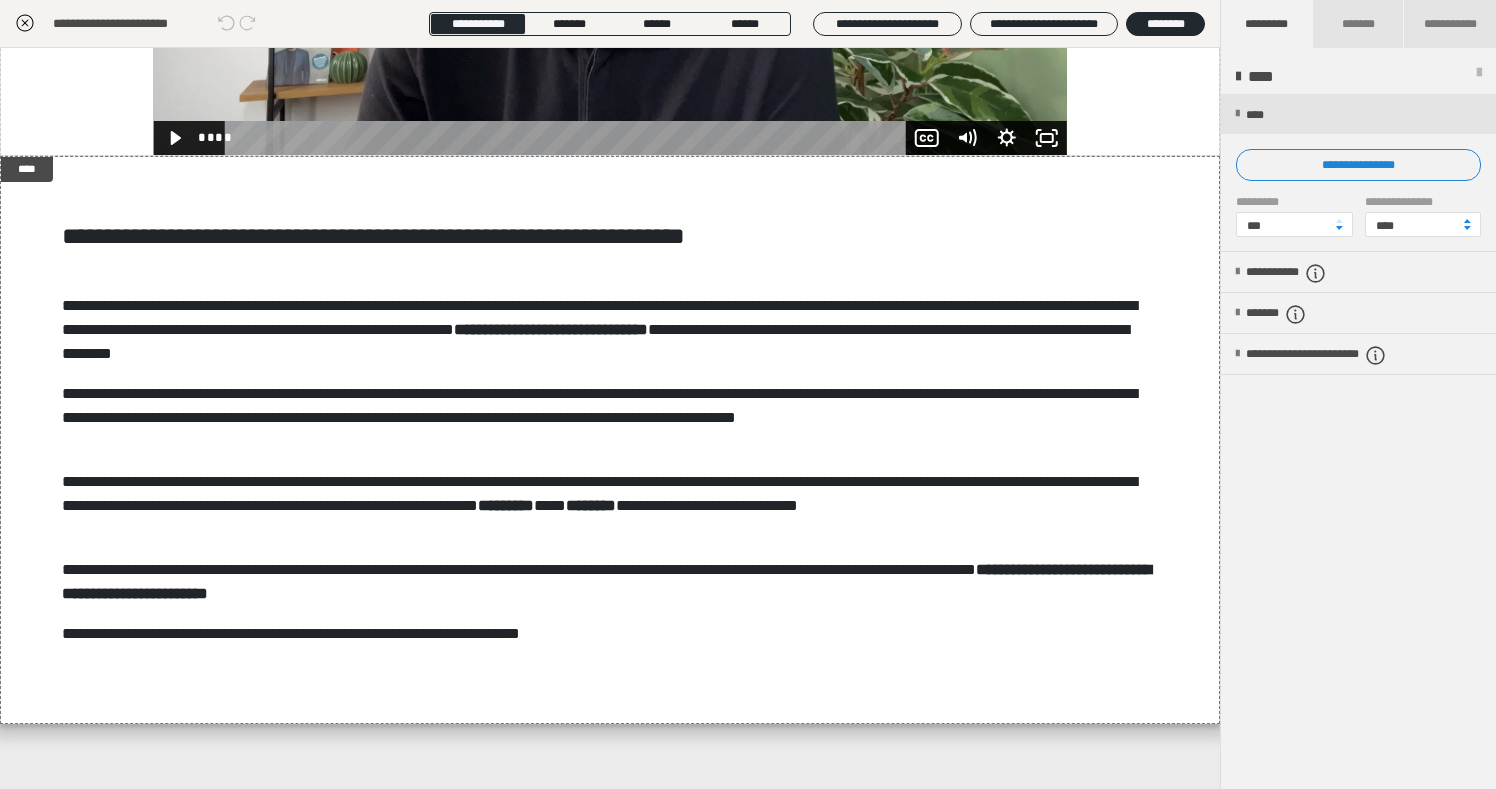 click 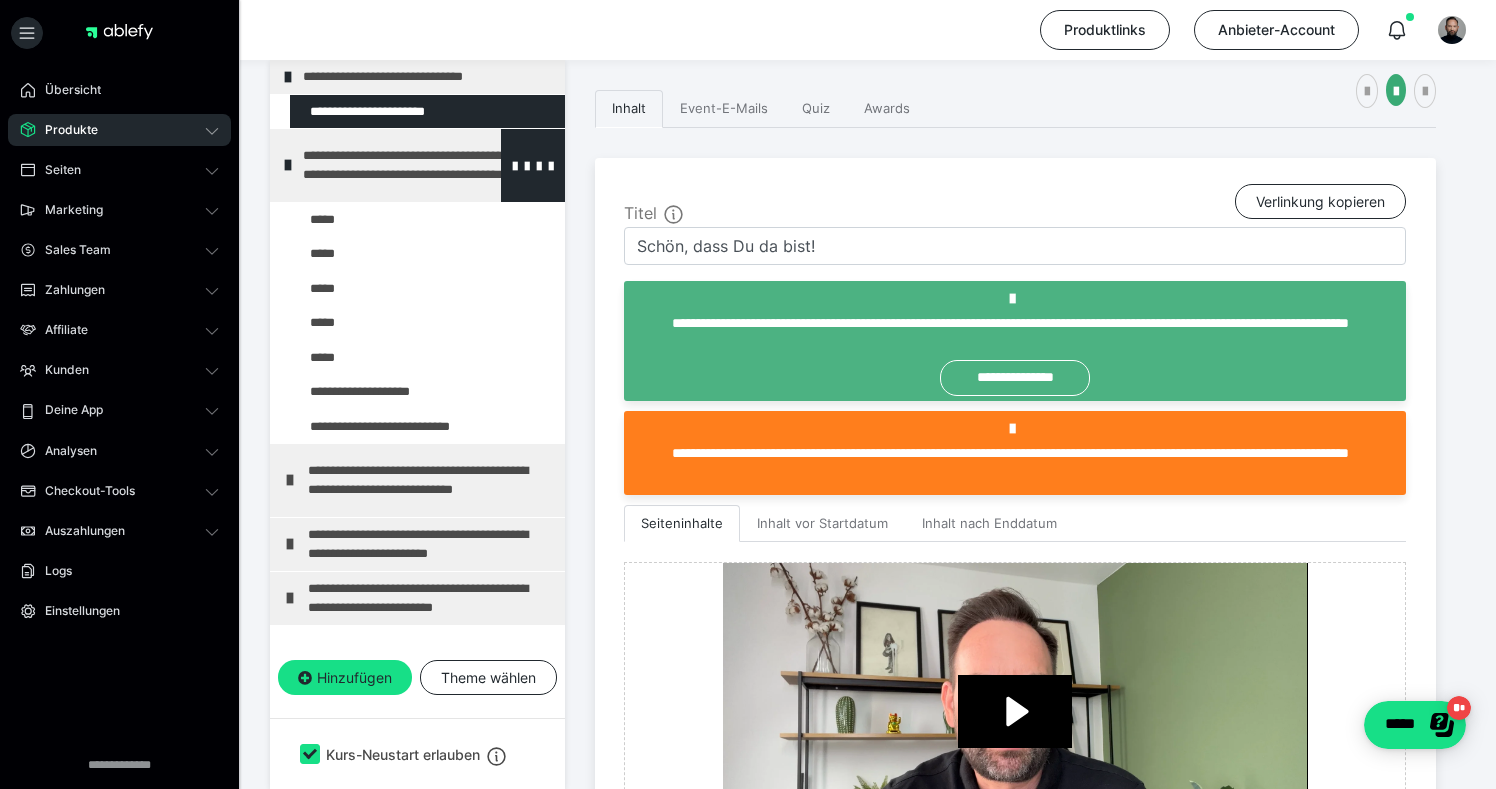 click on "**********" at bounding box center [426, 165] 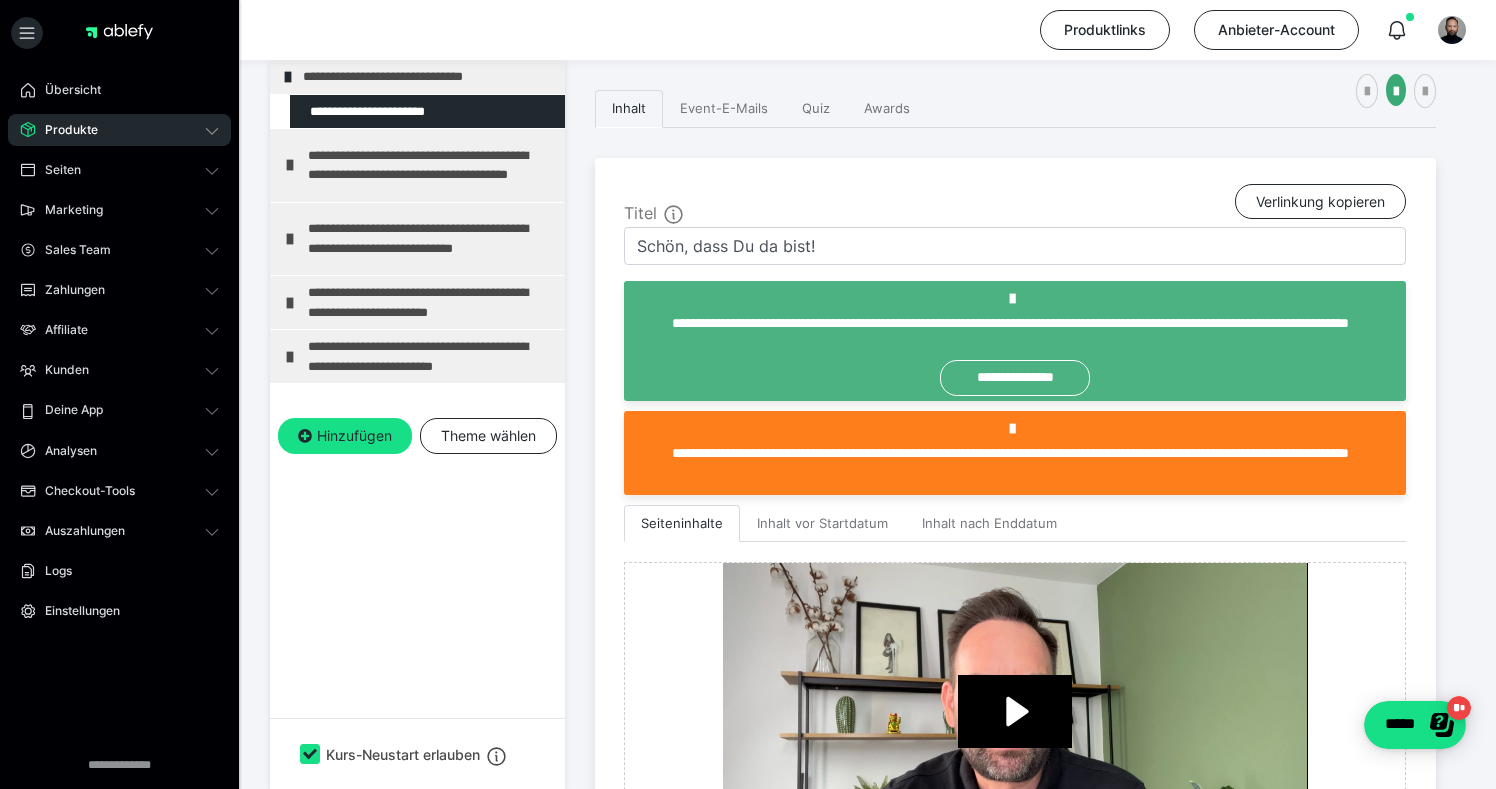 click on "**********" at bounding box center (431, 165) 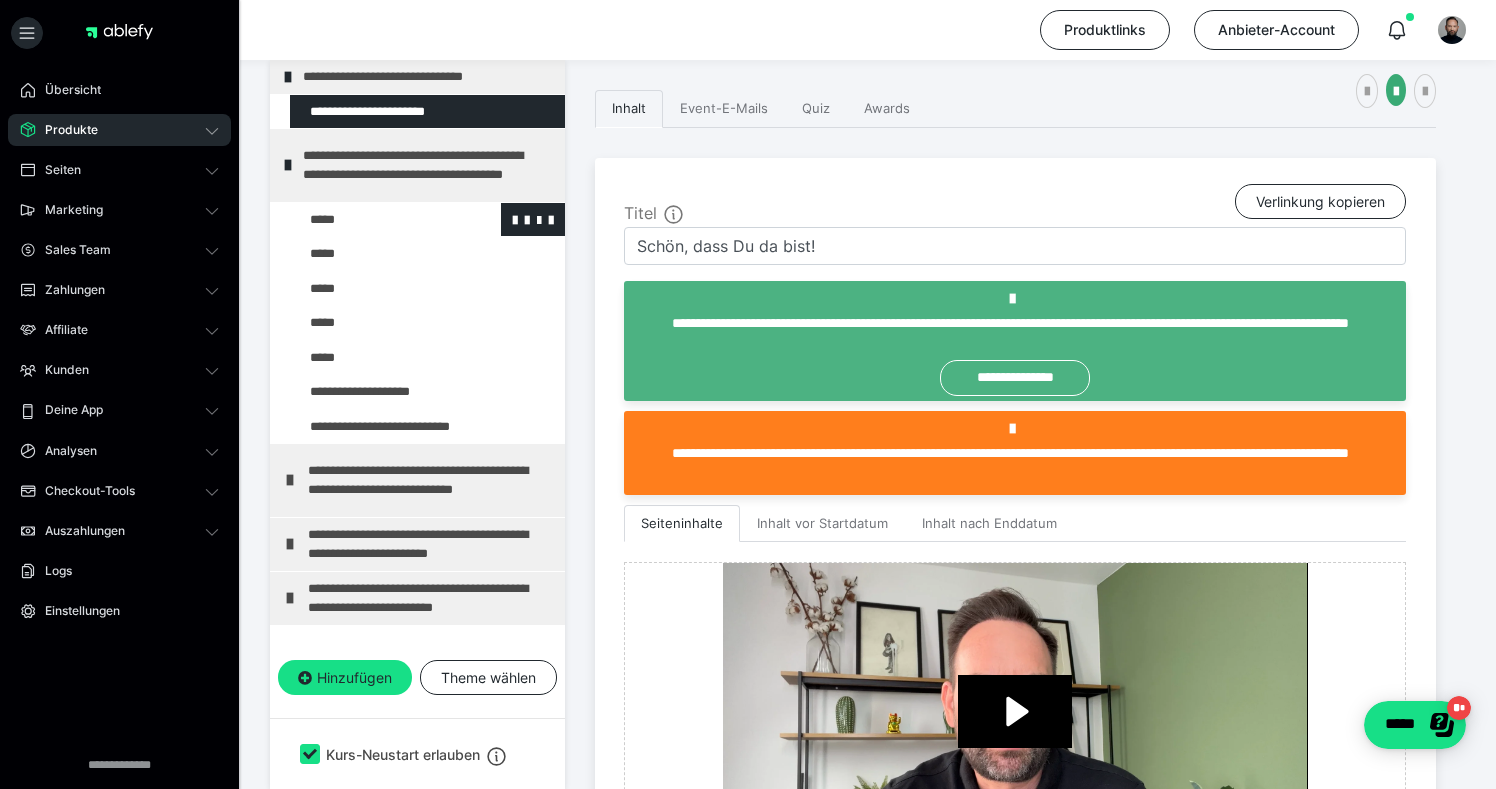 click at bounding box center (375, 220) 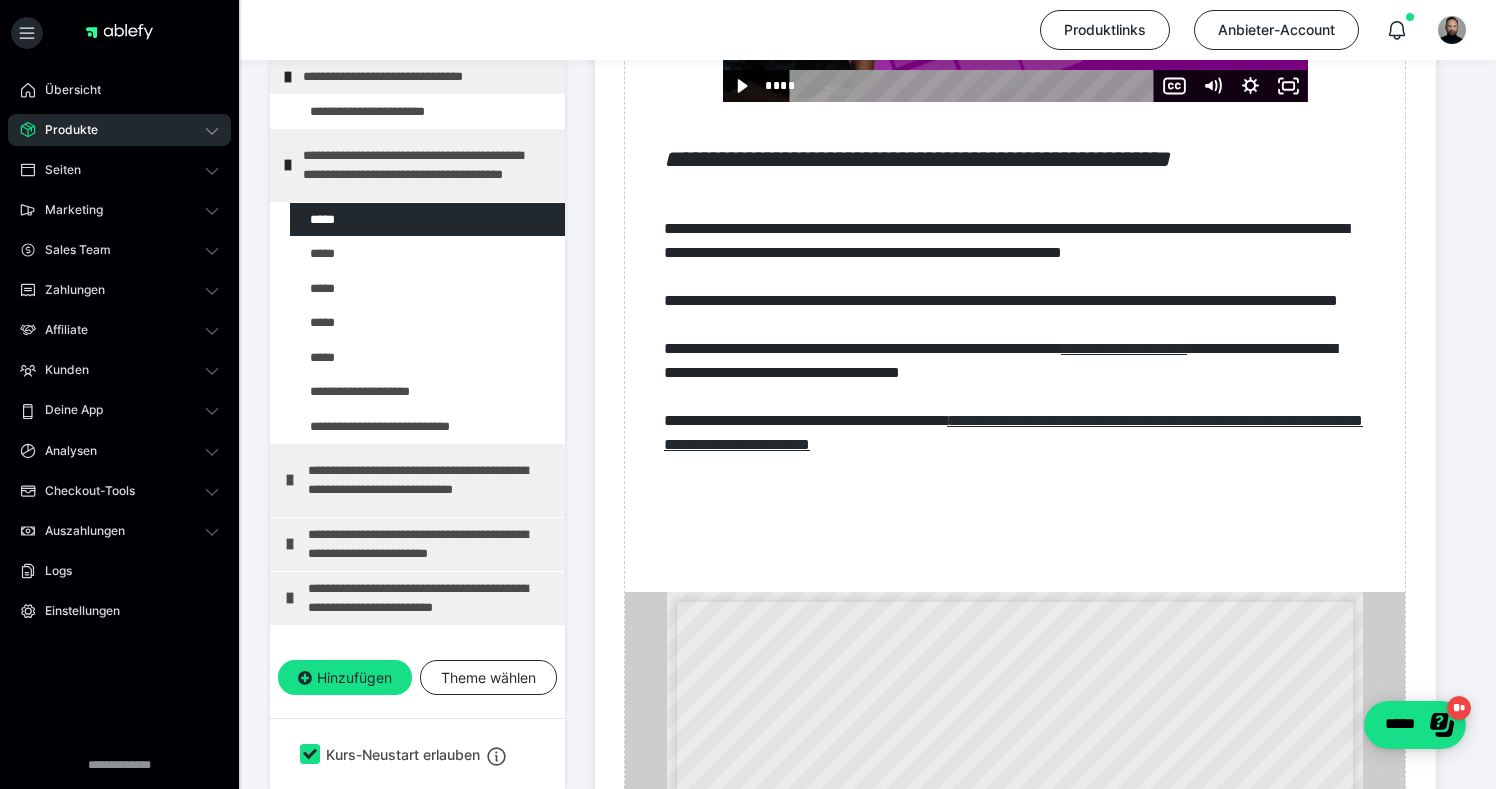 scroll, scrollTop: 1036, scrollLeft: 0, axis: vertical 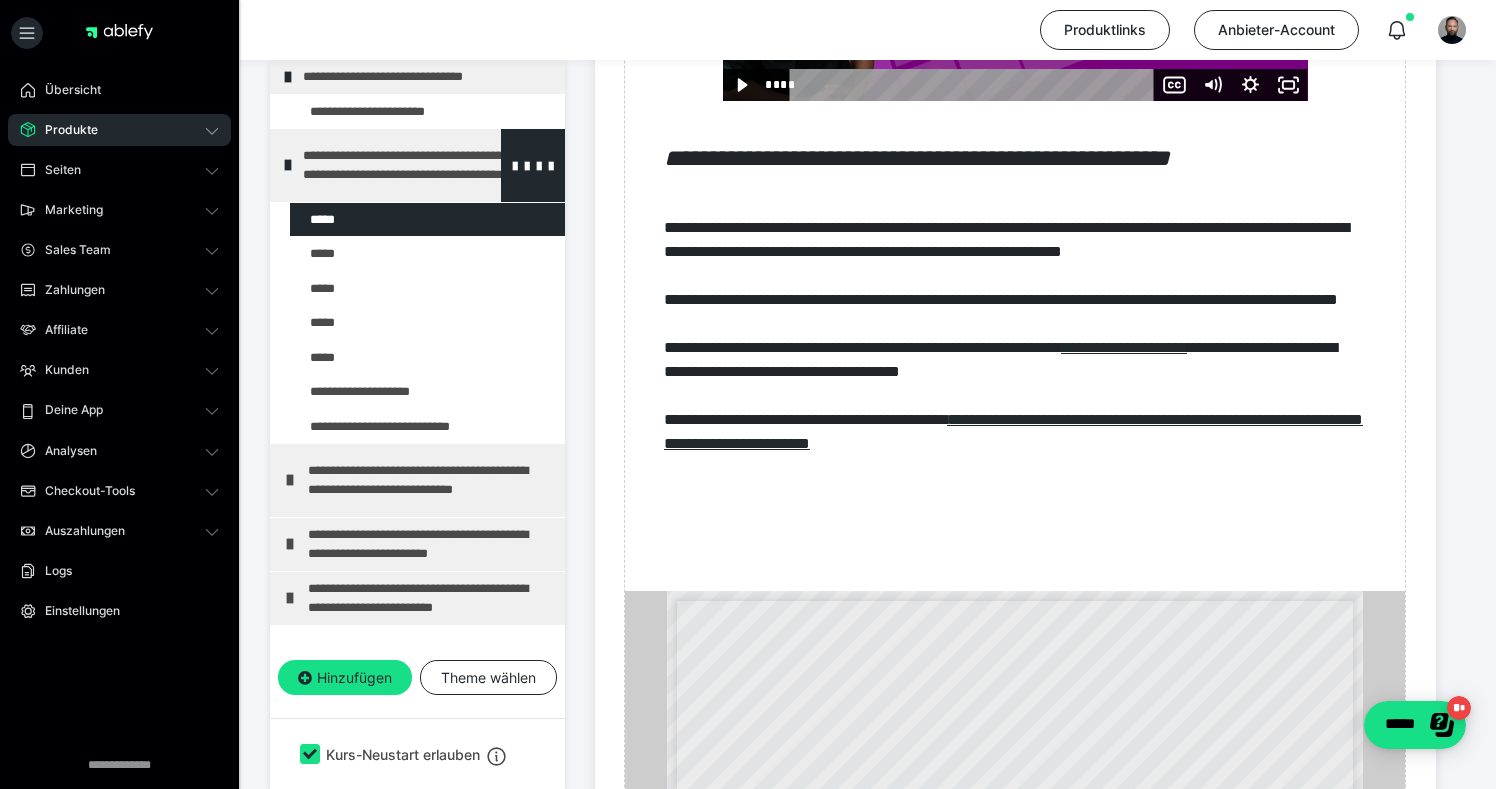 click on "**********" at bounding box center [426, 165] 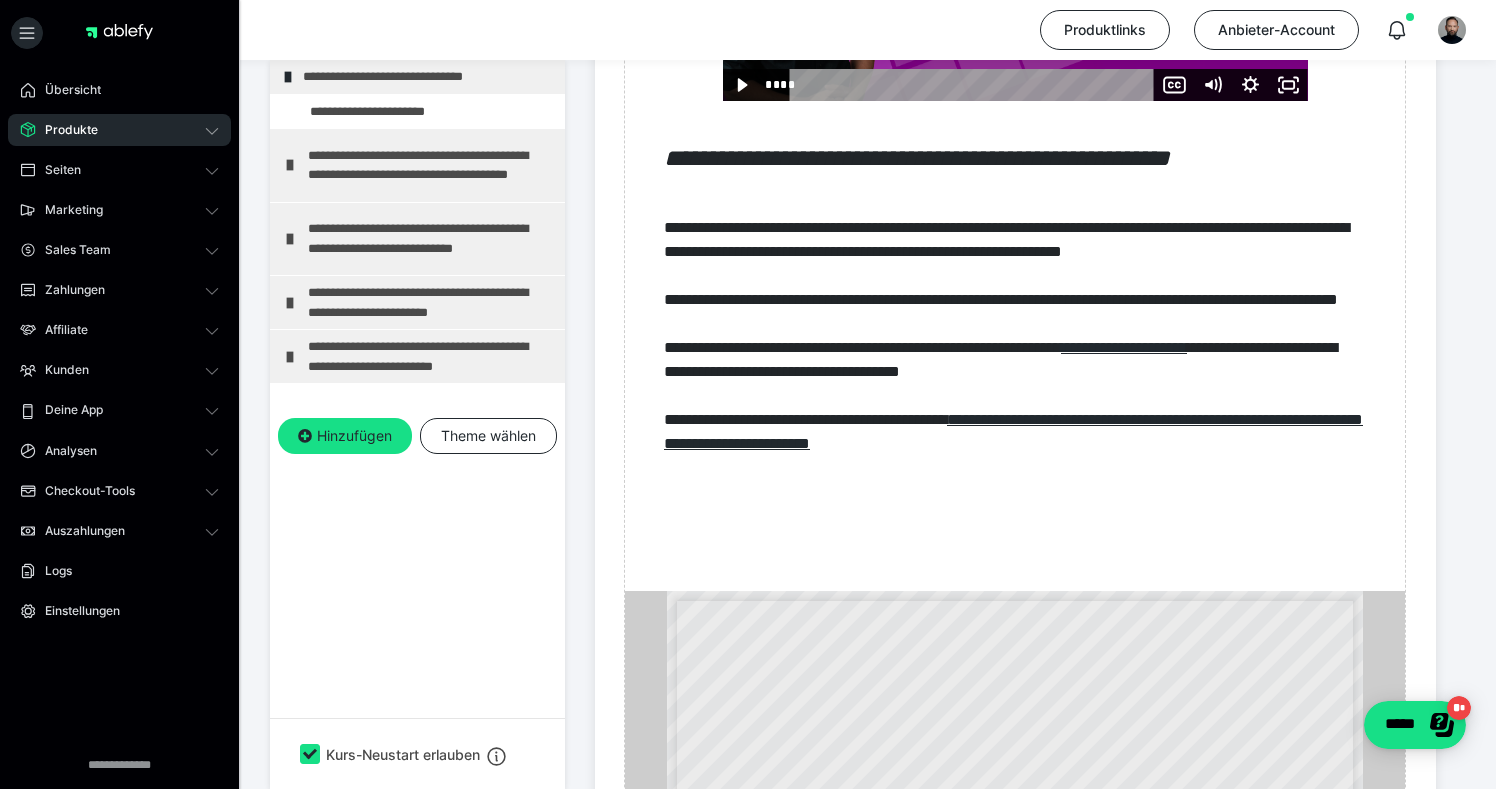 click on "**********" at bounding box center (431, 165) 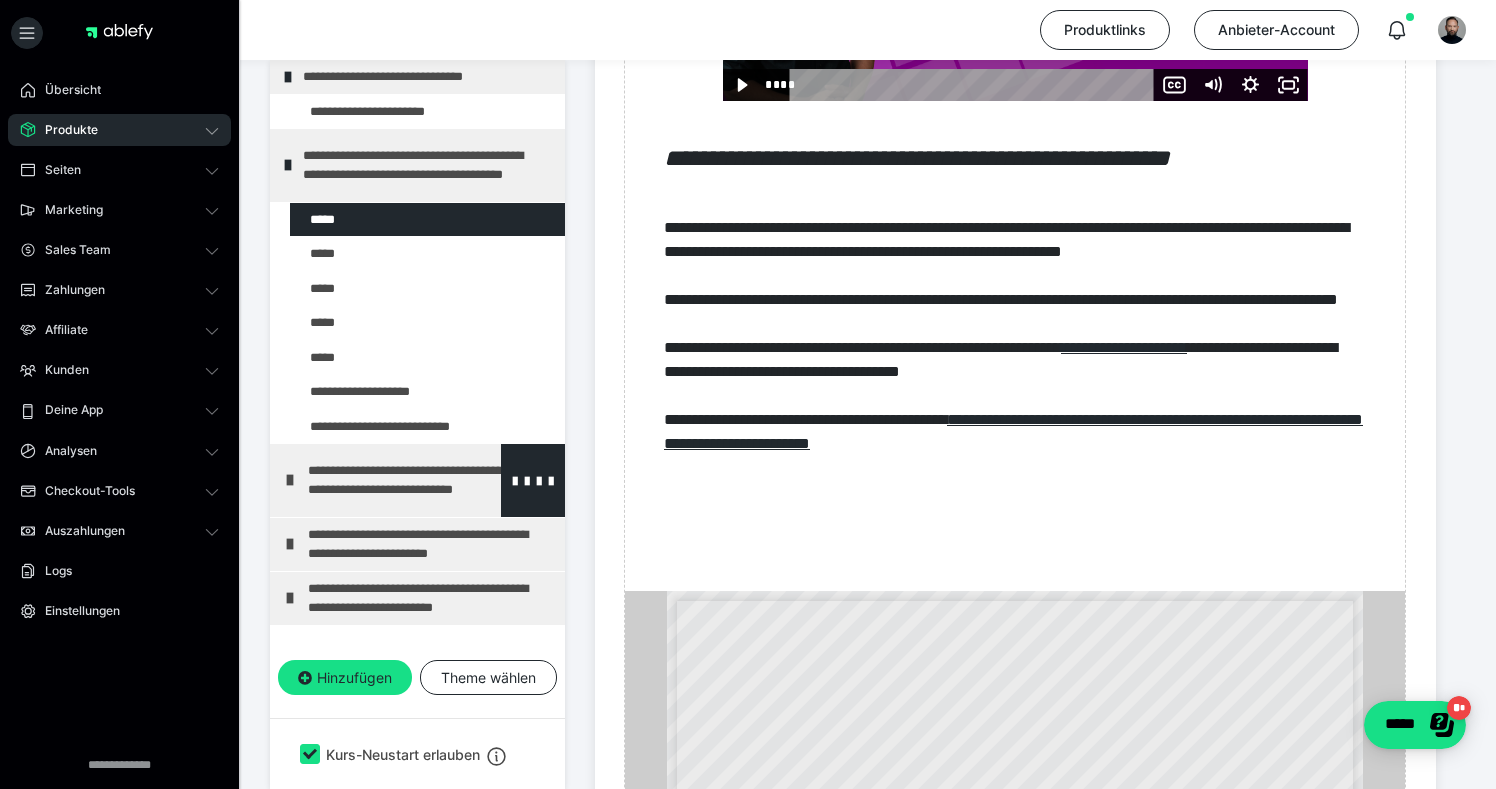 click on "**********" at bounding box center (431, 480) 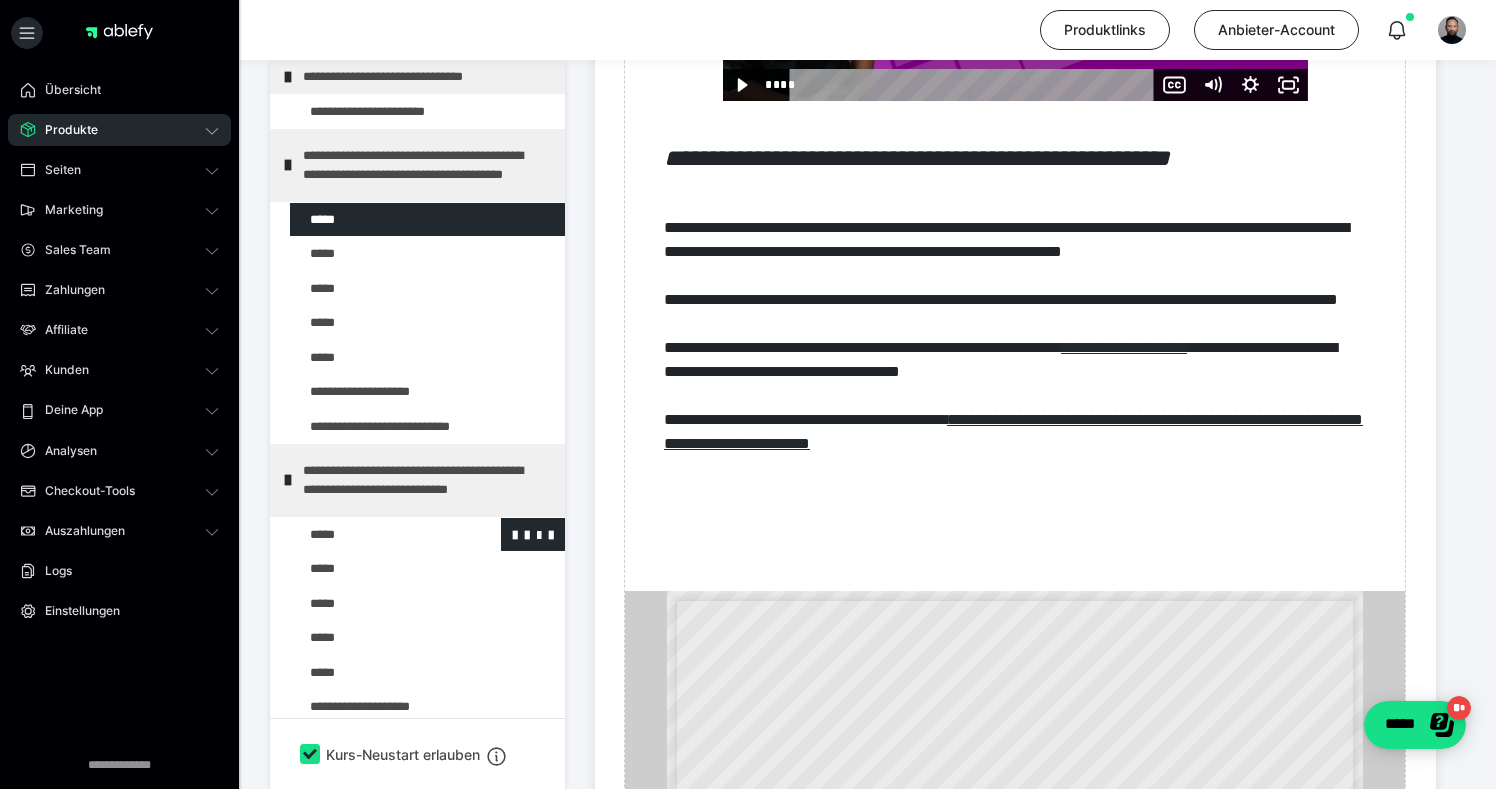 click at bounding box center (375, 535) 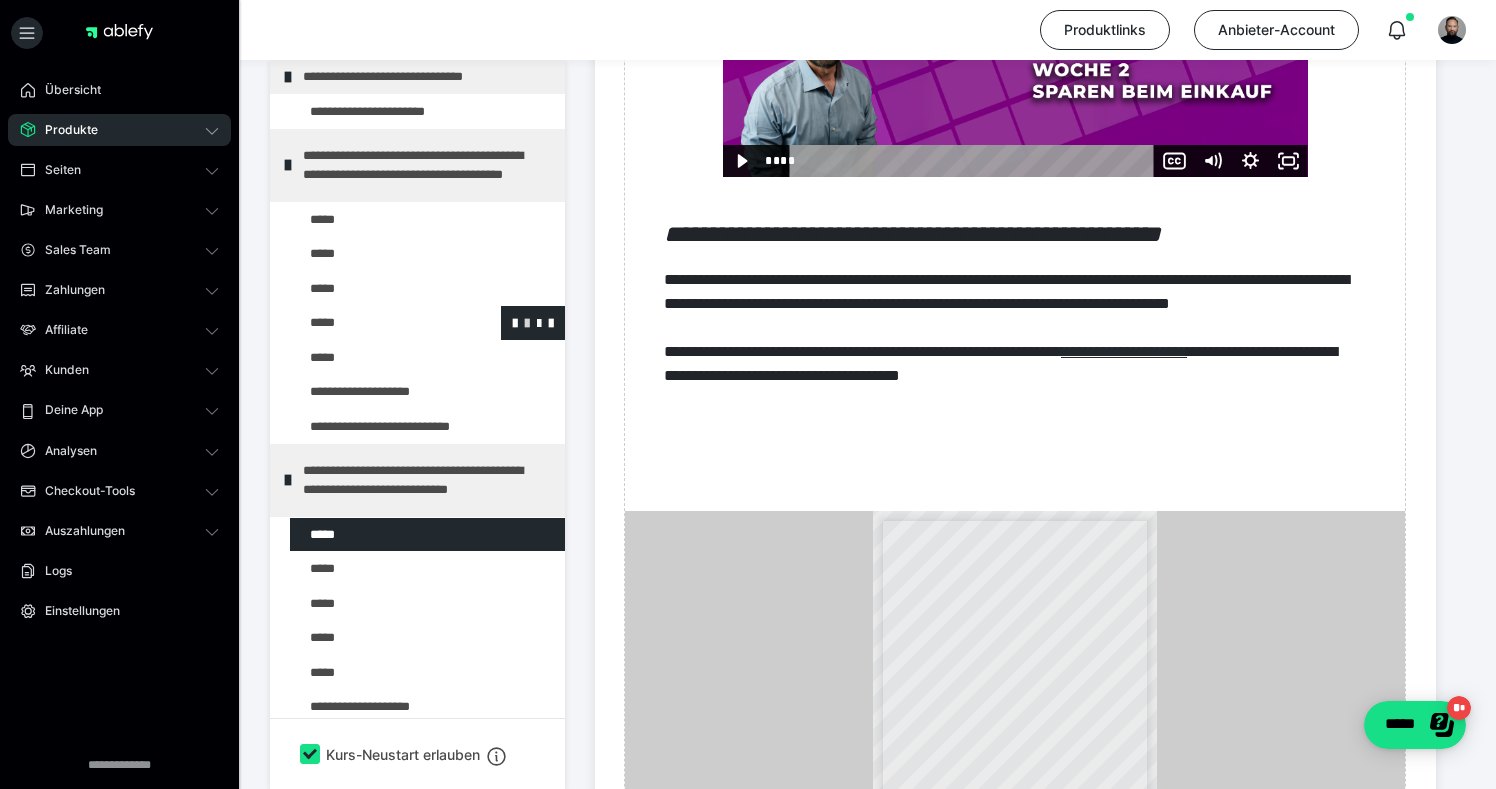 scroll, scrollTop: 955, scrollLeft: 0, axis: vertical 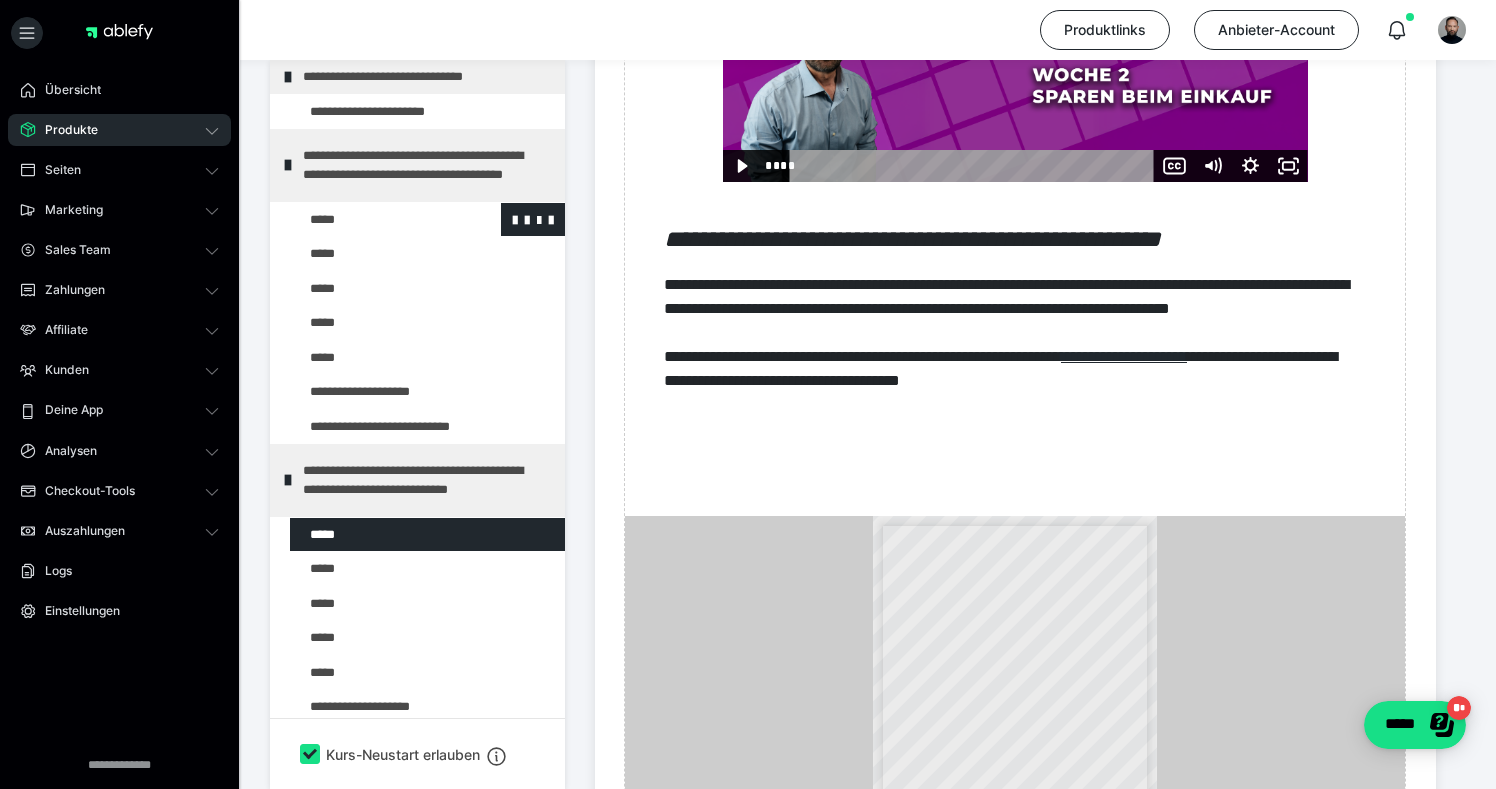 click at bounding box center (375, 220) 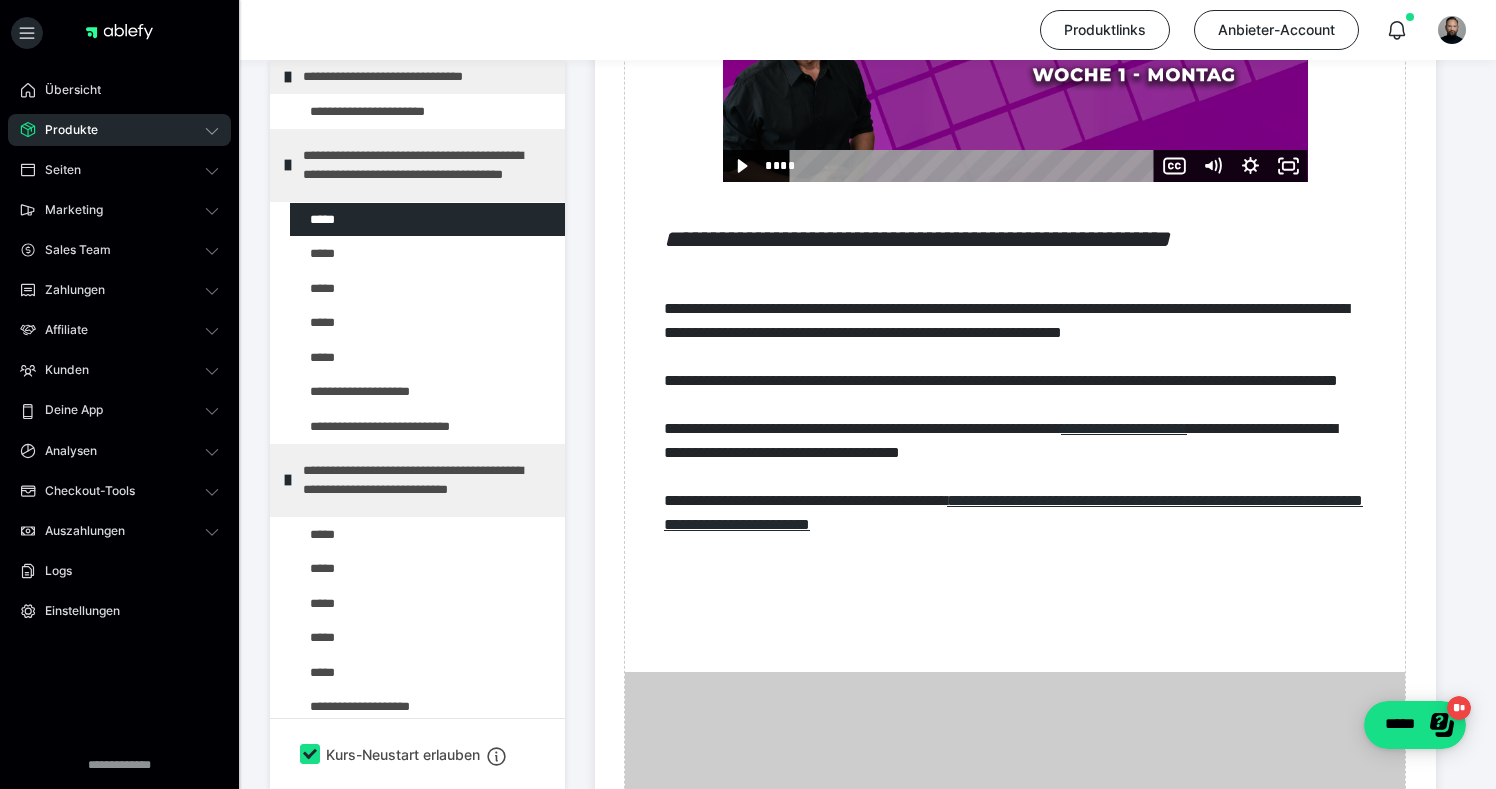 click at bounding box center (375, 254) 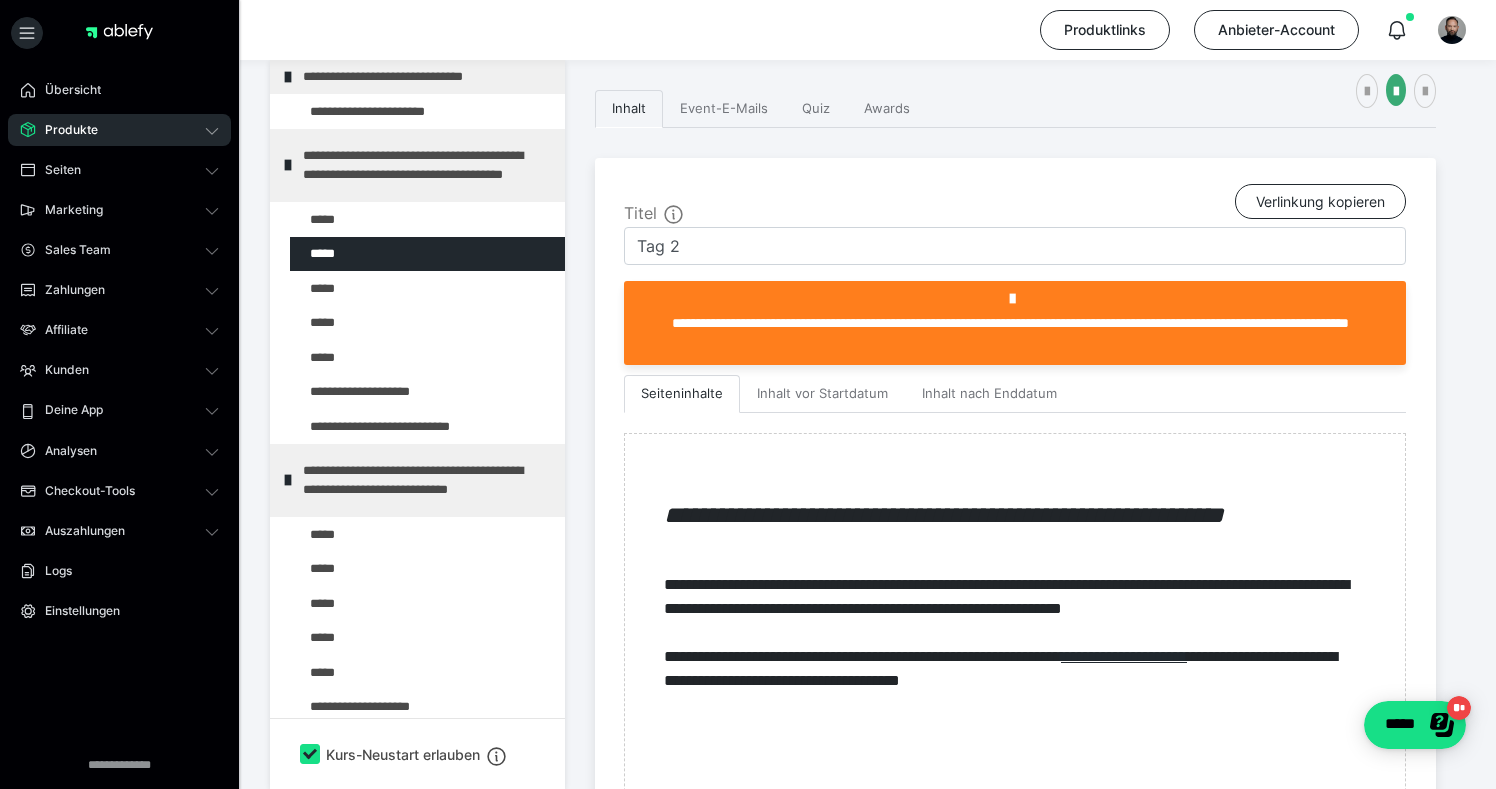 scroll, scrollTop: 955, scrollLeft: 0, axis: vertical 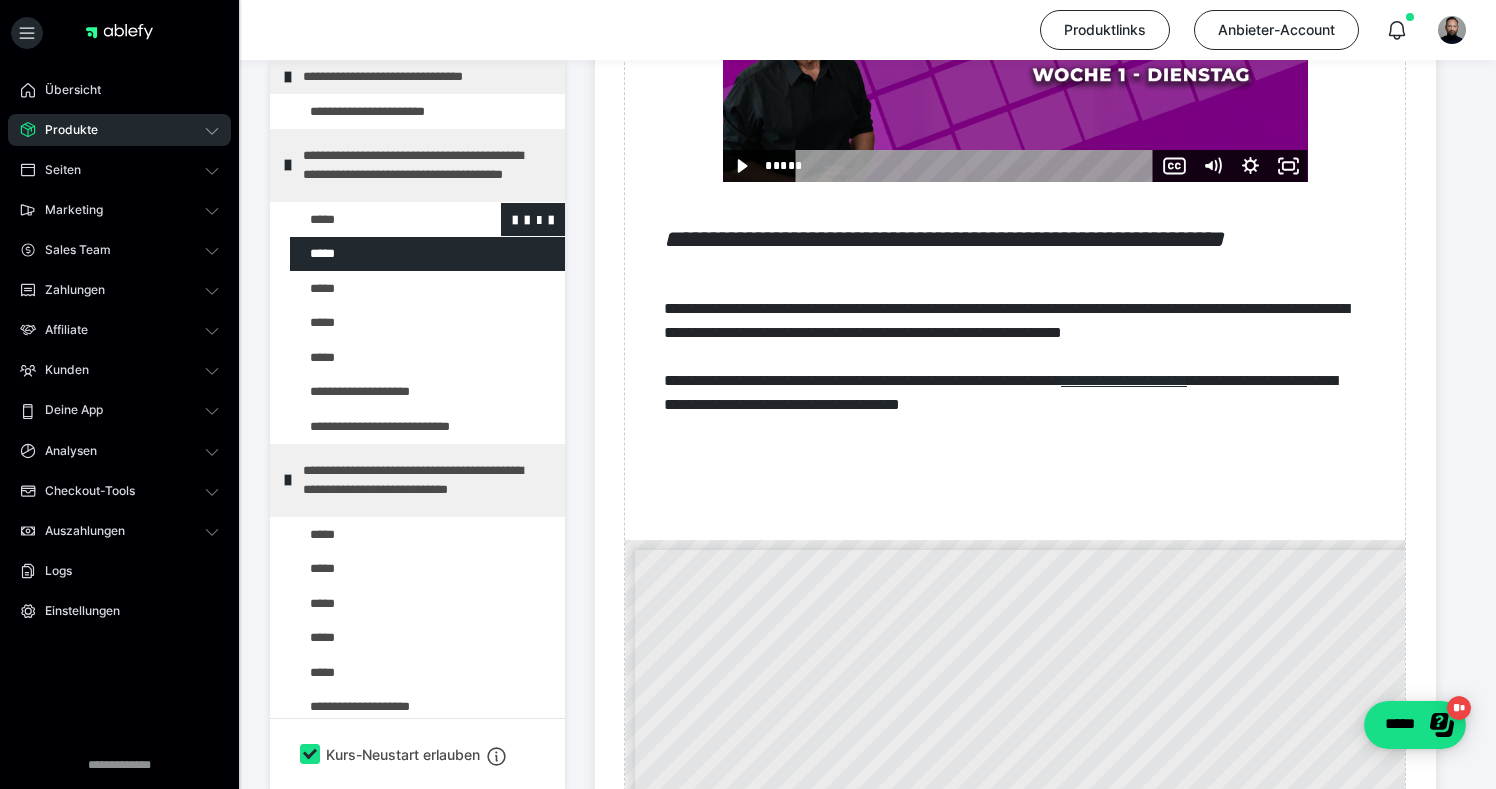 click at bounding box center [375, 220] 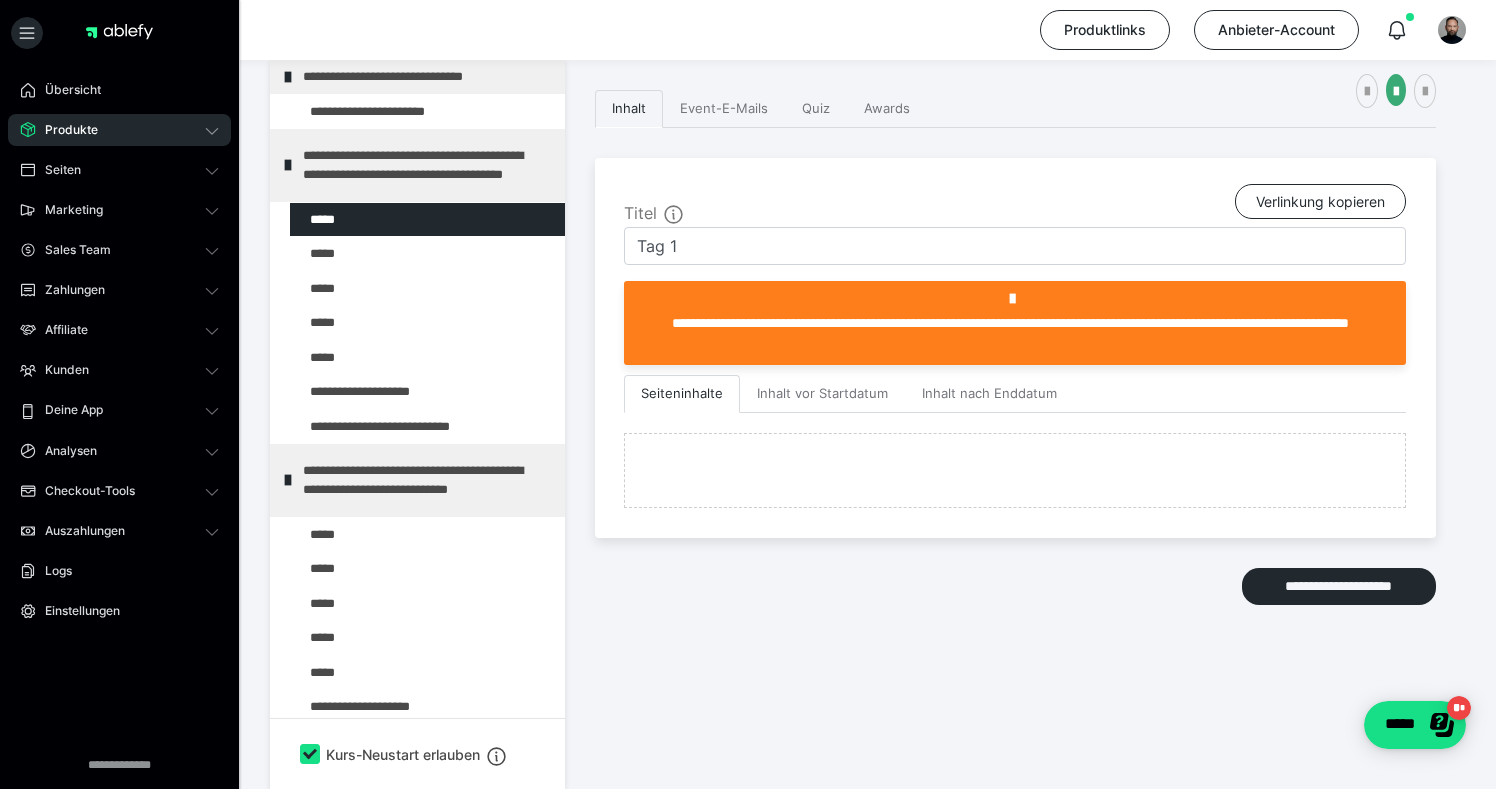 scroll, scrollTop: 955, scrollLeft: 0, axis: vertical 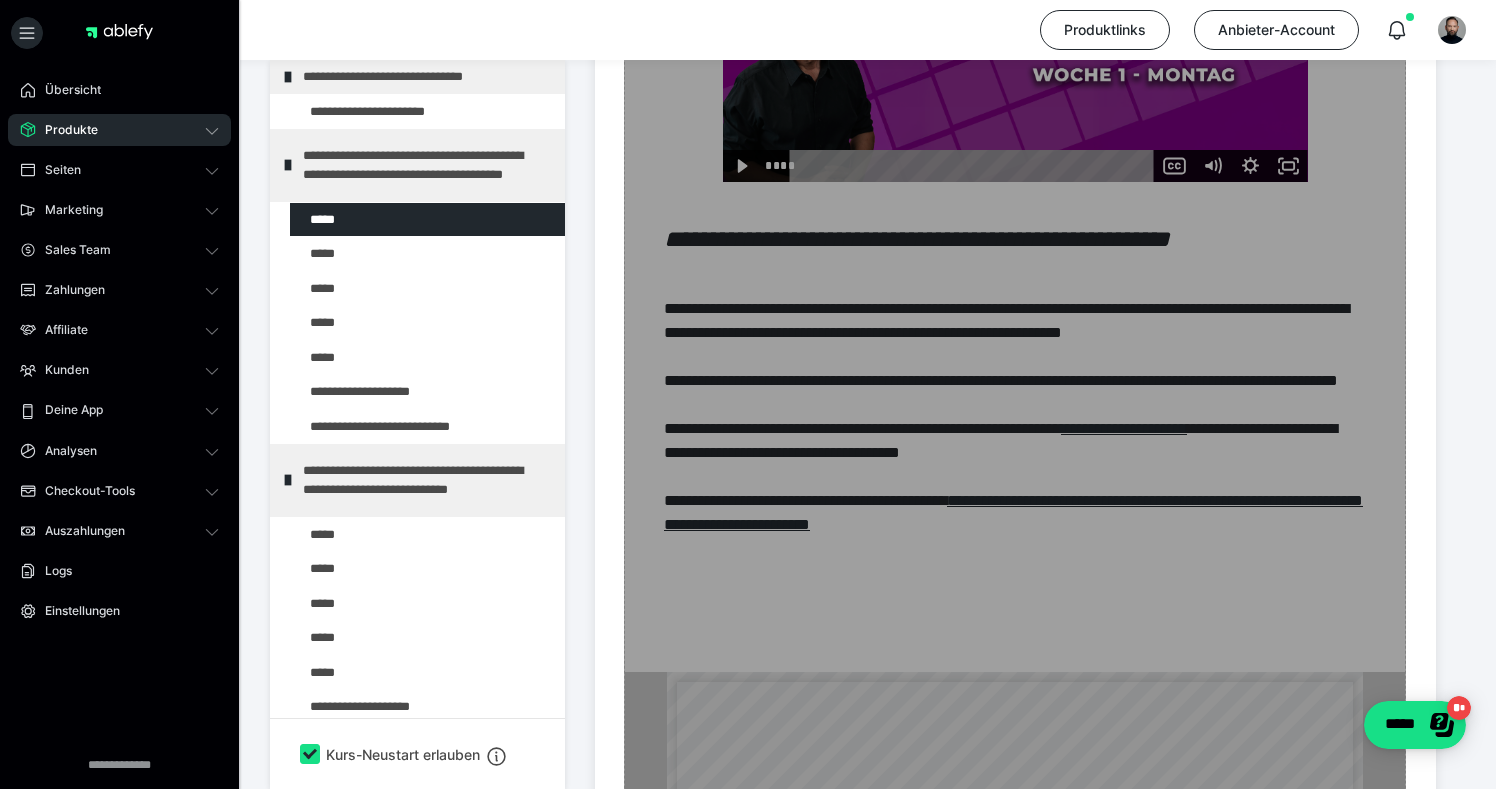 click on "Zum Pagebuilder" at bounding box center [1015, 512] 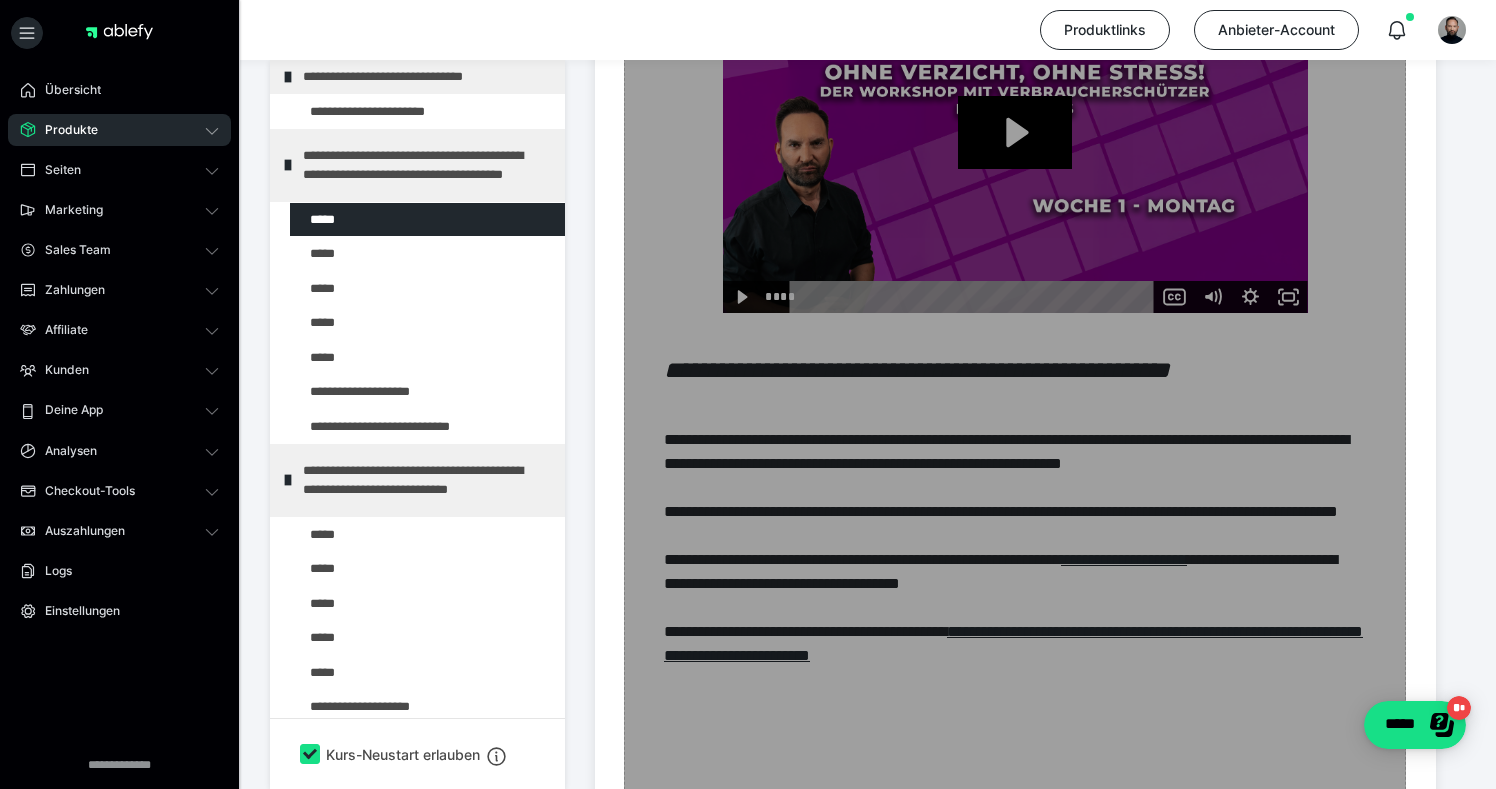 scroll, scrollTop: 690, scrollLeft: 0, axis: vertical 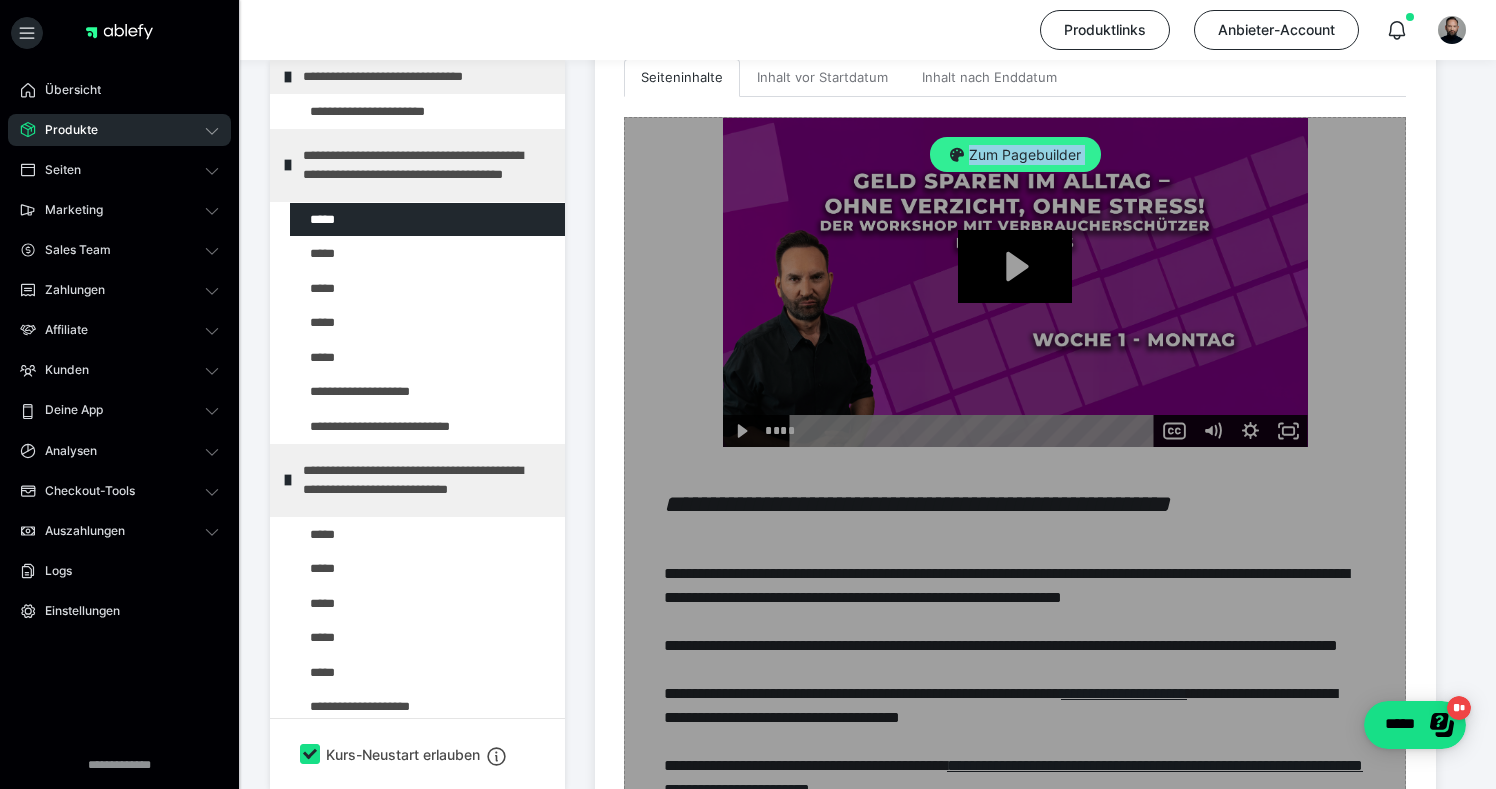 click on "Zum Pagebuilder" at bounding box center (1015, 155) 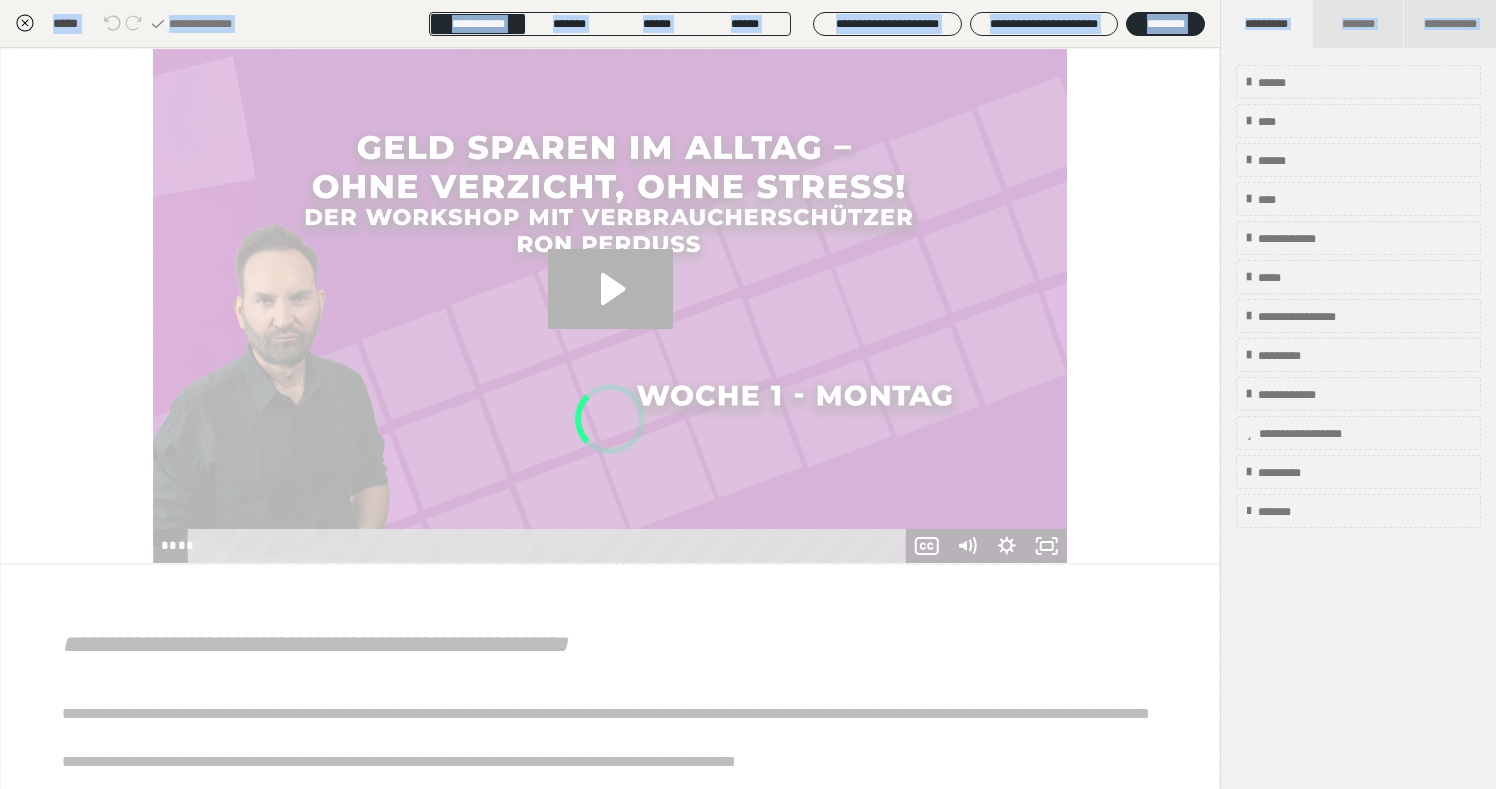scroll, scrollTop: 374, scrollLeft: 0, axis: vertical 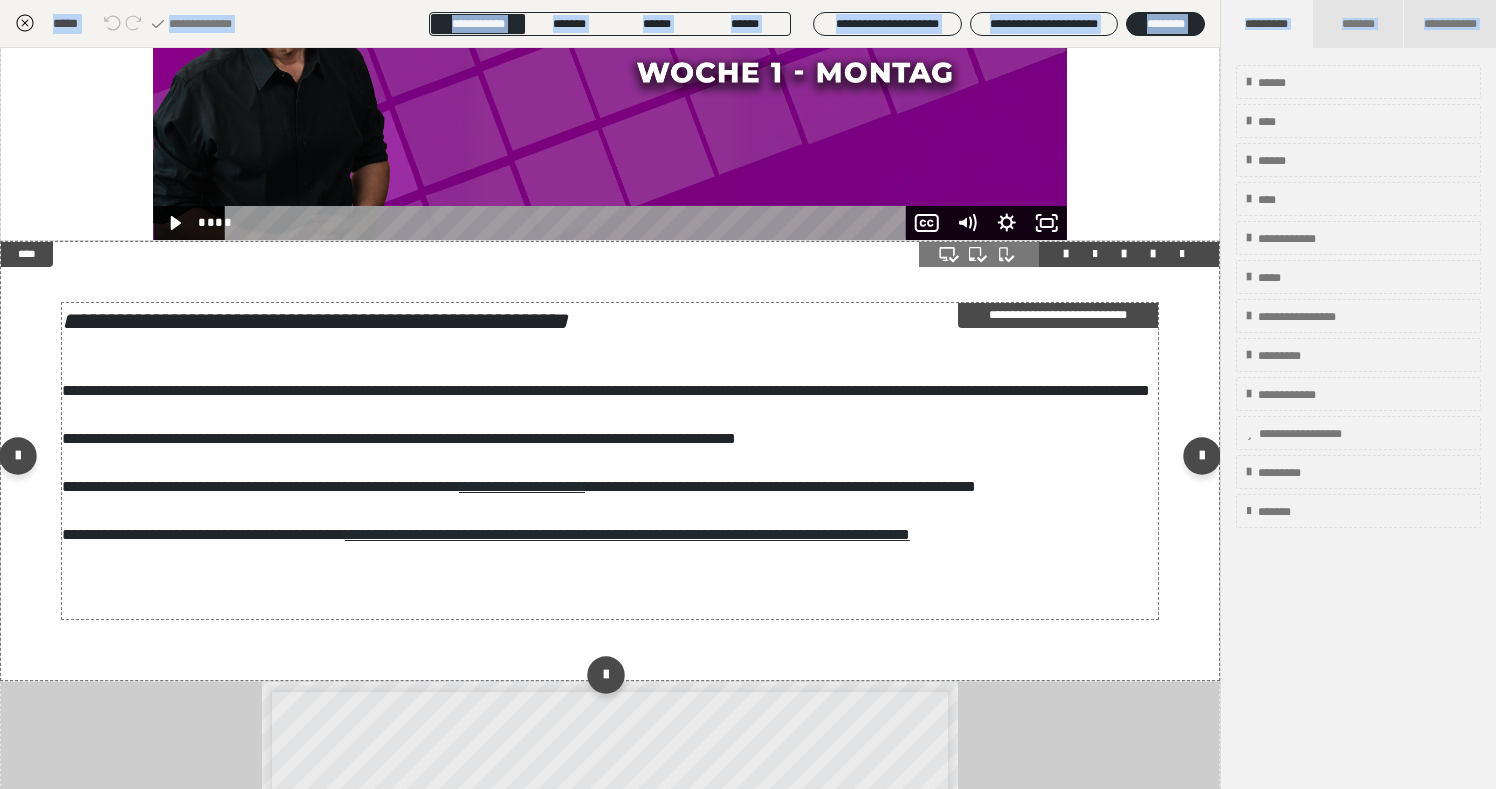 click on "**********" at bounding box center [610, 461] 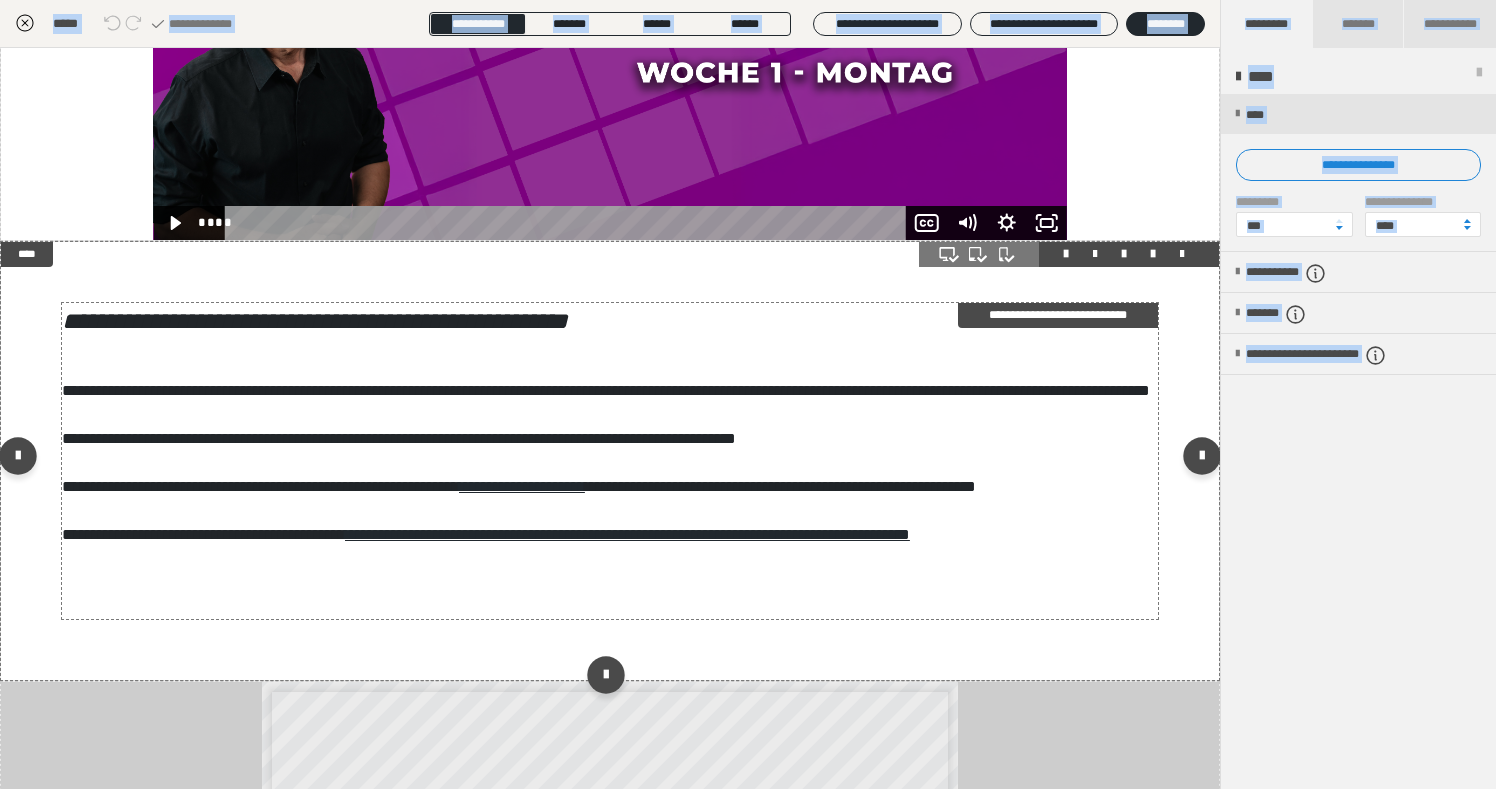 click on "**********" at bounding box center [610, 461] 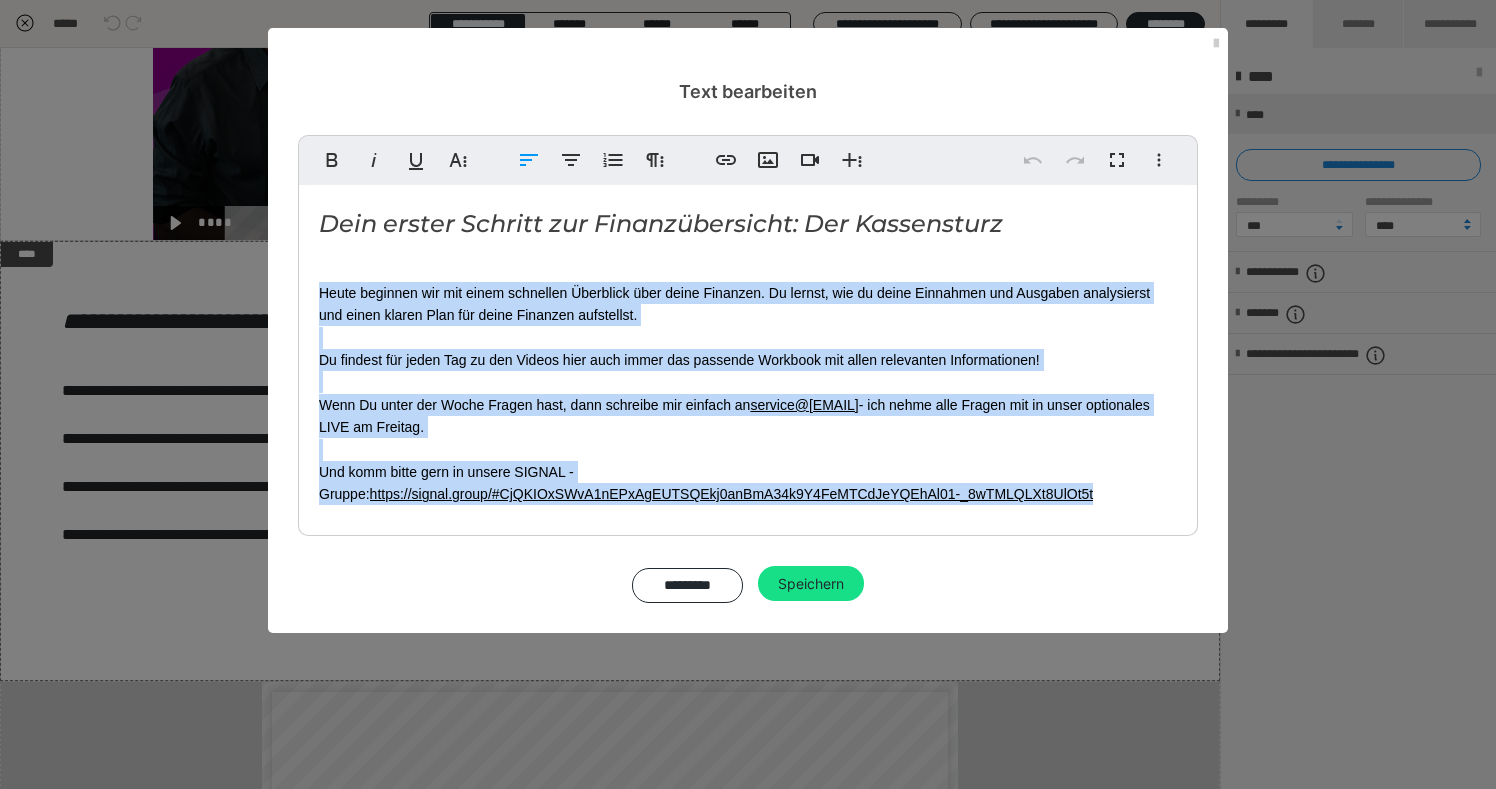 drag, startPoint x: 317, startPoint y: 290, endPoint x: 1136, endPoint y: 488, distance: 842.59424 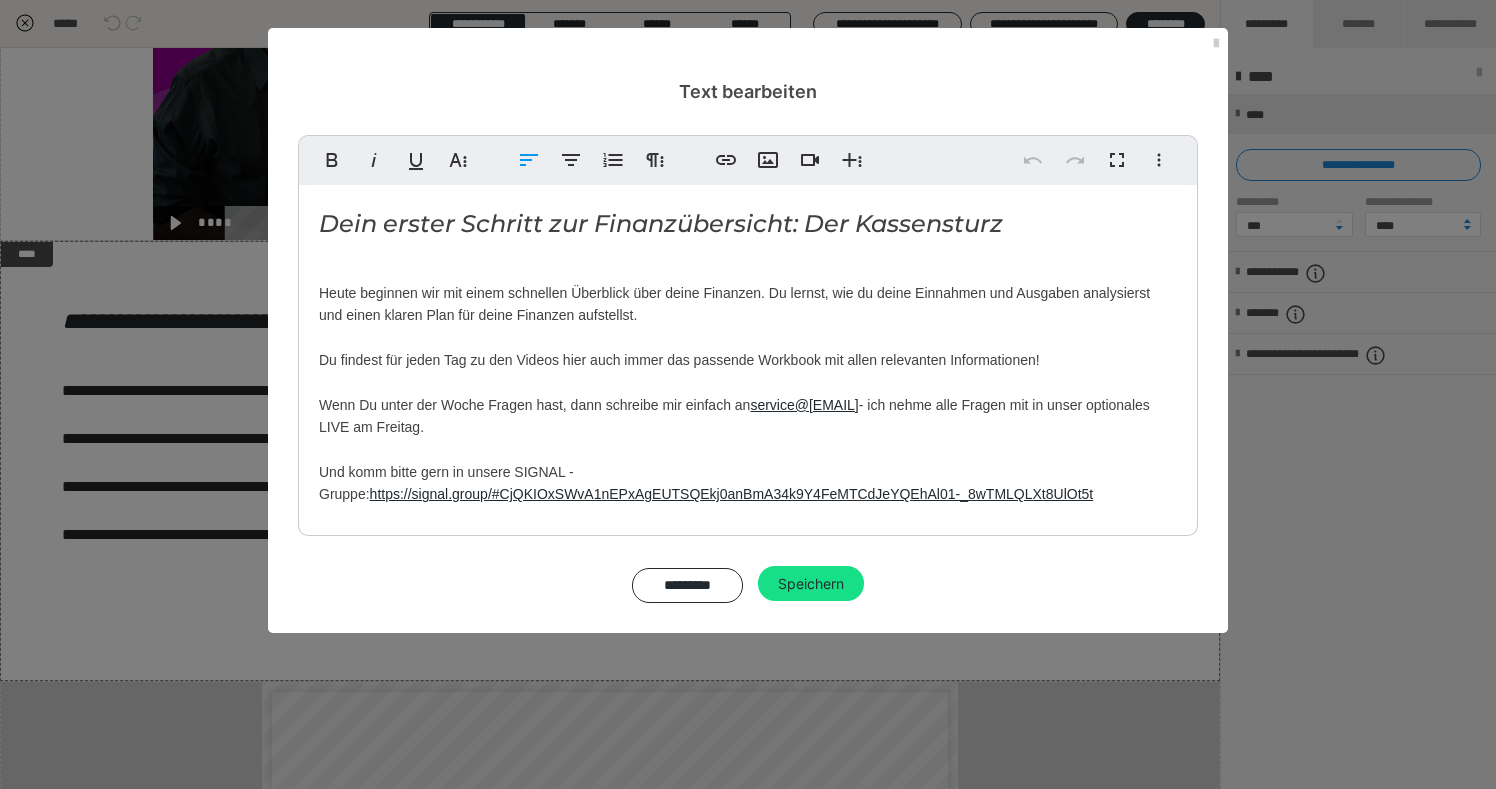 copy on "Heute beginnen wir mit einem schnellen Überblick über deine Finanzen. Du lernst, wie du deine Einnahmen und Ausgaben analysierst und einen klaren Plan für deine Finanzen aufstellst. Du findest für jeden Tag zu den Videos hier auch immer das passende Workbook mit allen relevanten Informationen! Wenn Du unter der Woche Fragen hast, dann schreibe mir einfach an  service@[EMAIL]  - ich nehme alle Fragen mit in unser optionales LIVE am Freitag.  Und komm bitte gern in unsere SIGNAL - Gruppe:  https://signal.group/#CjQKIOxSWvA1nEPxAgEUTSQEkj0anBmA34k9Y4FeMTCdJeYQEhAl01-_8wTMLQLXt8UlOt5t" 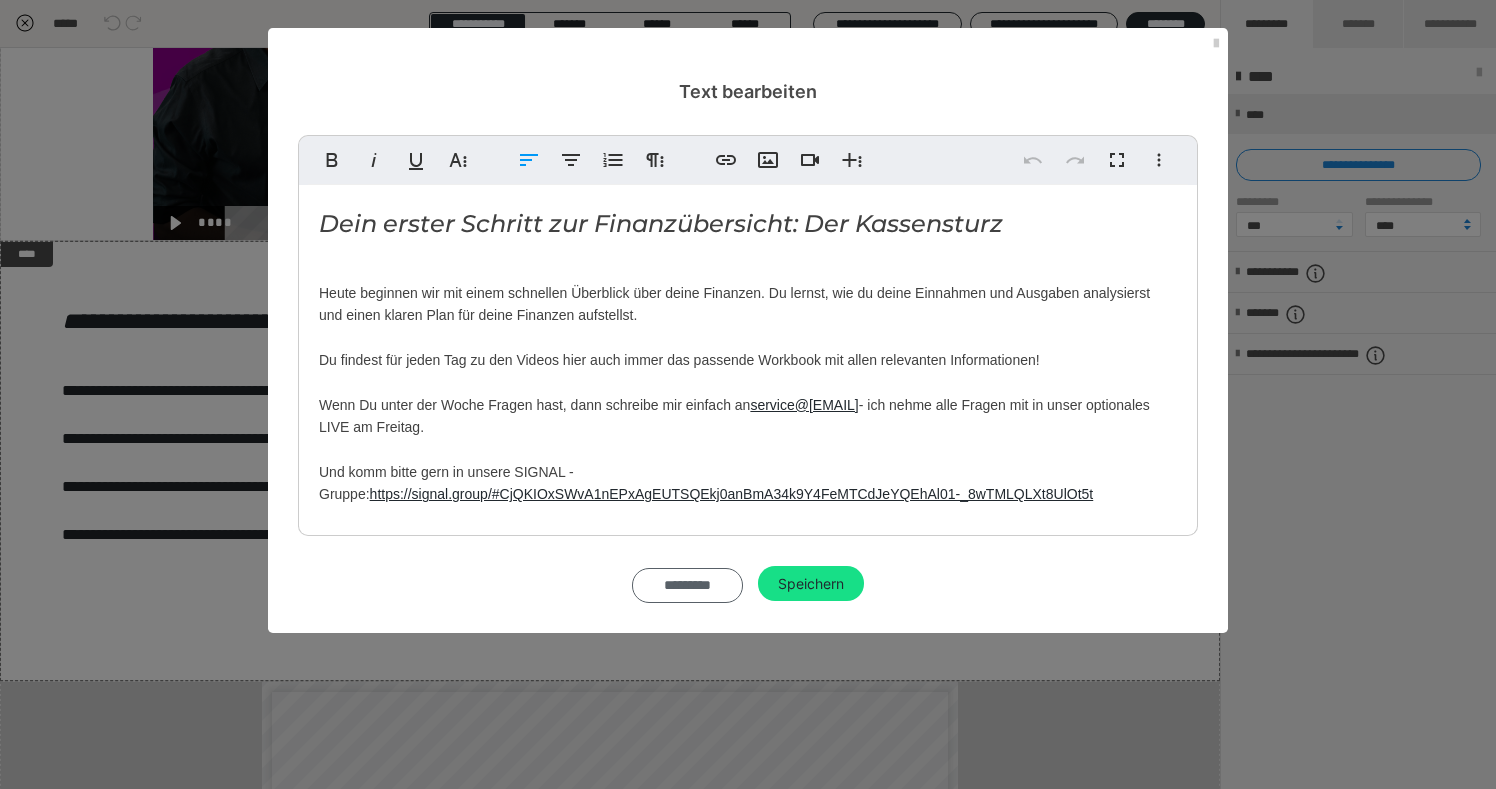 click on "*********" at bounding box center [687, 586] 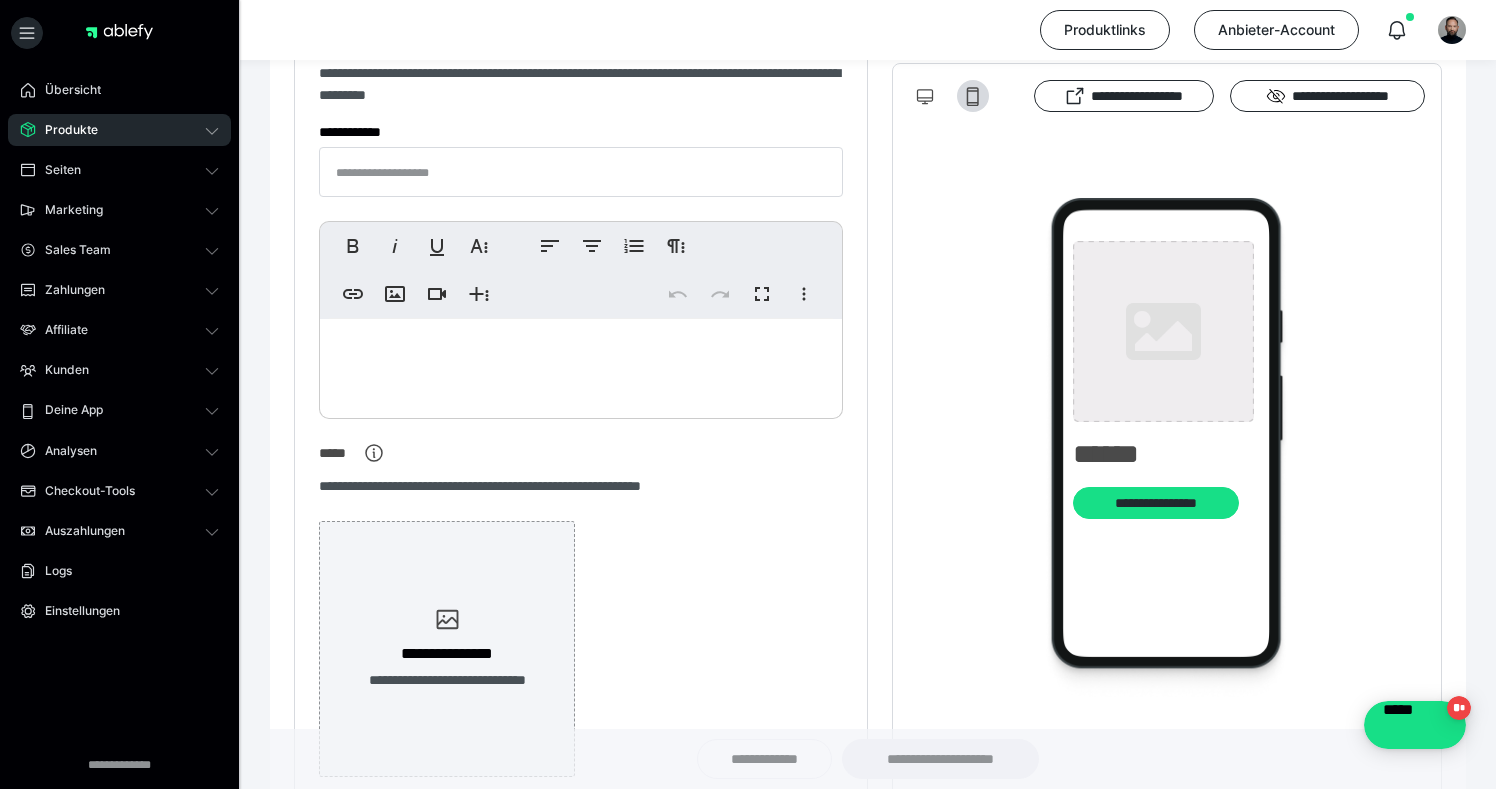 scroll, scrollTop: 0, scrollLeft: 0, axis: both 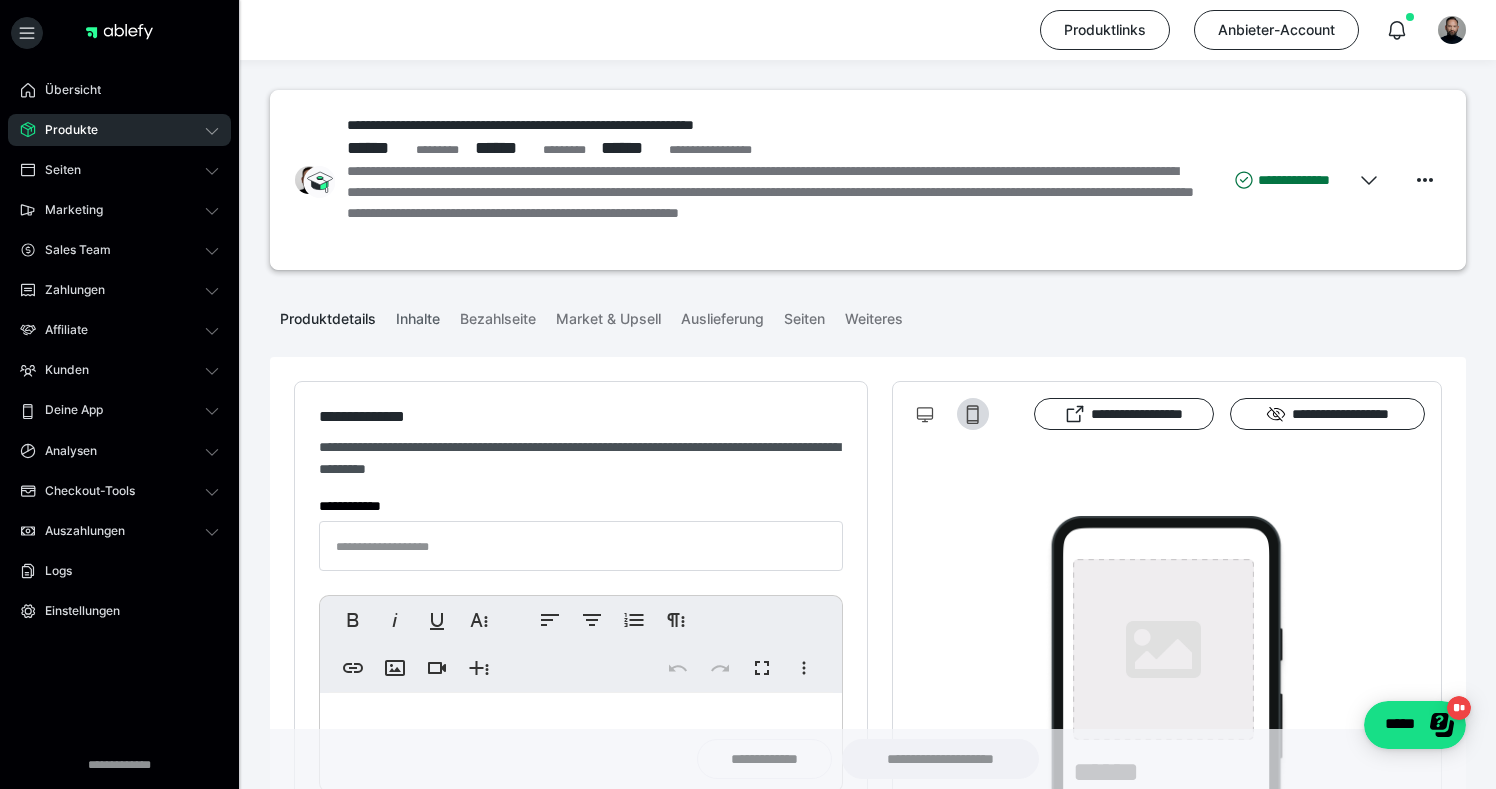 type on "**********" 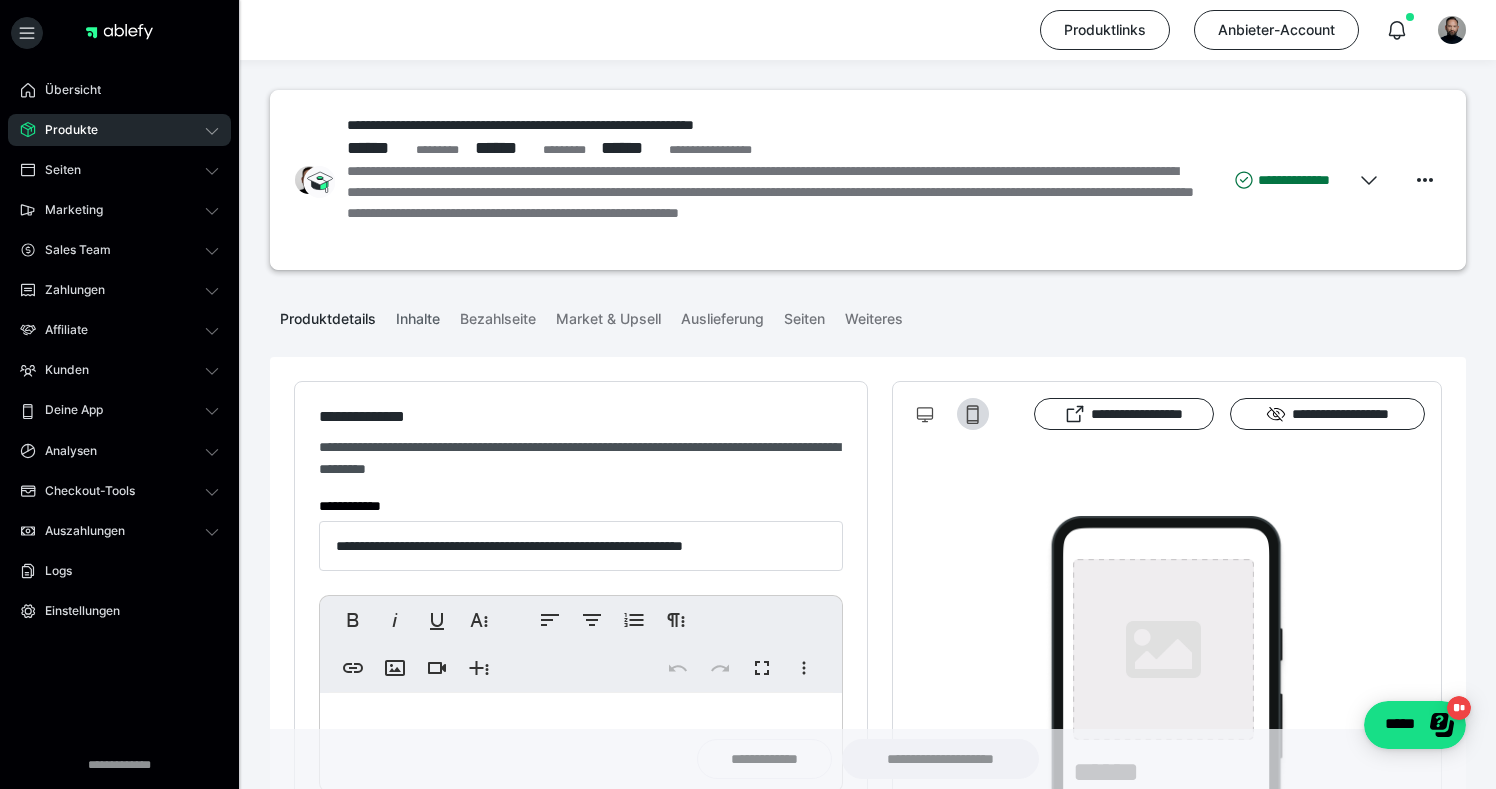 type on "**********" 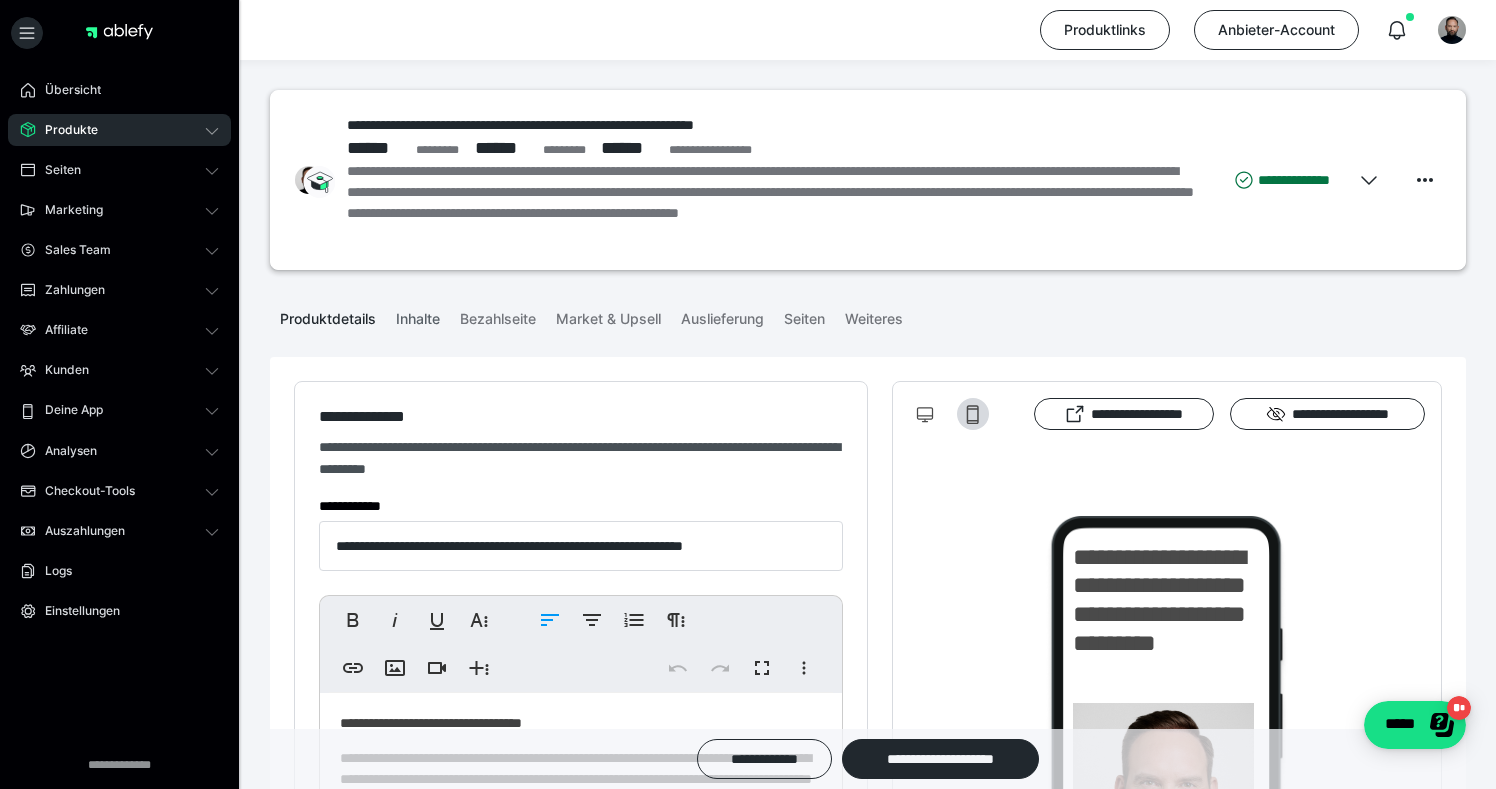 click on "Inhalte" at bounding box center (418, 315) 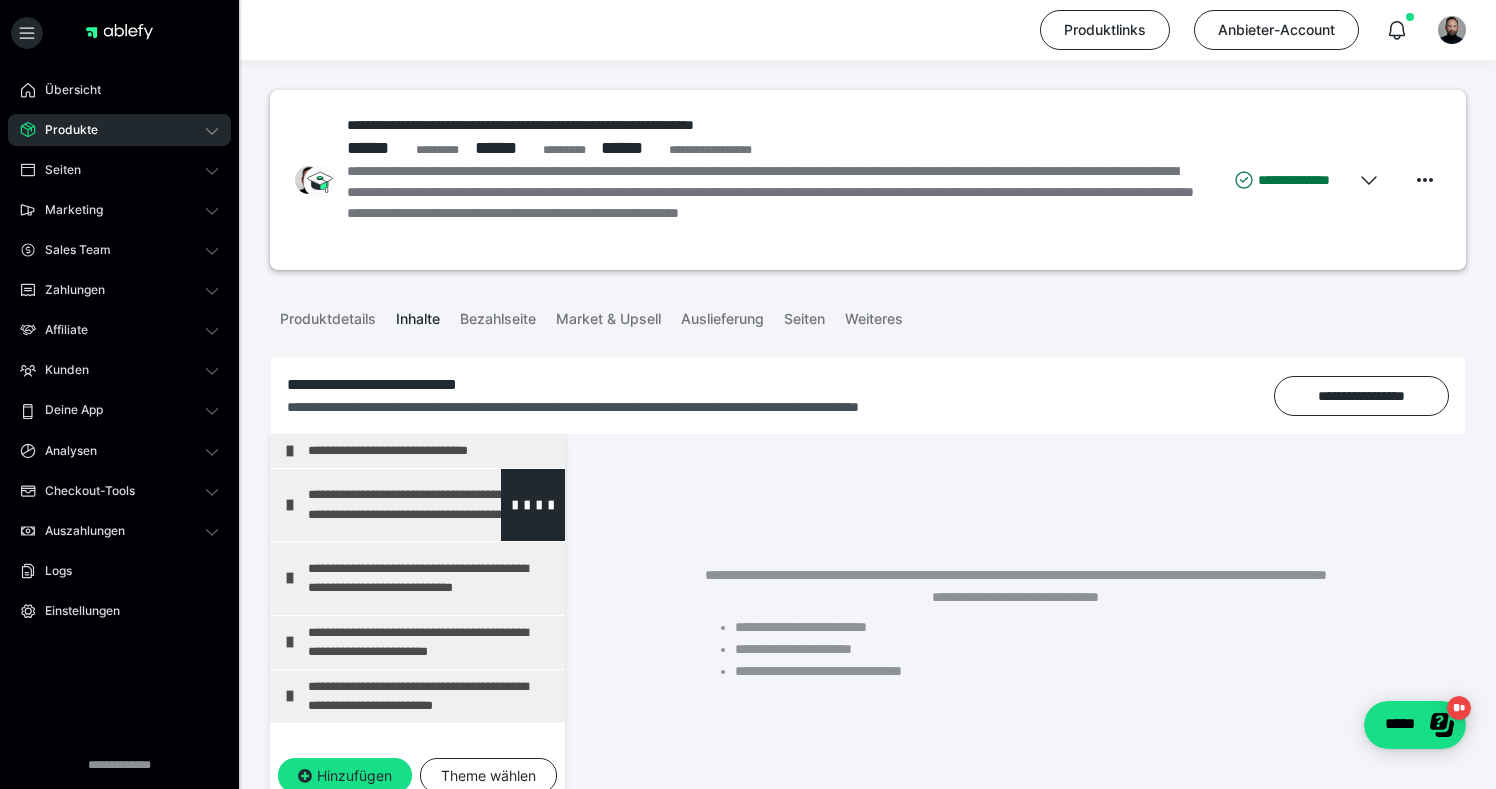click on "**********" at bounding box center (431, 505) 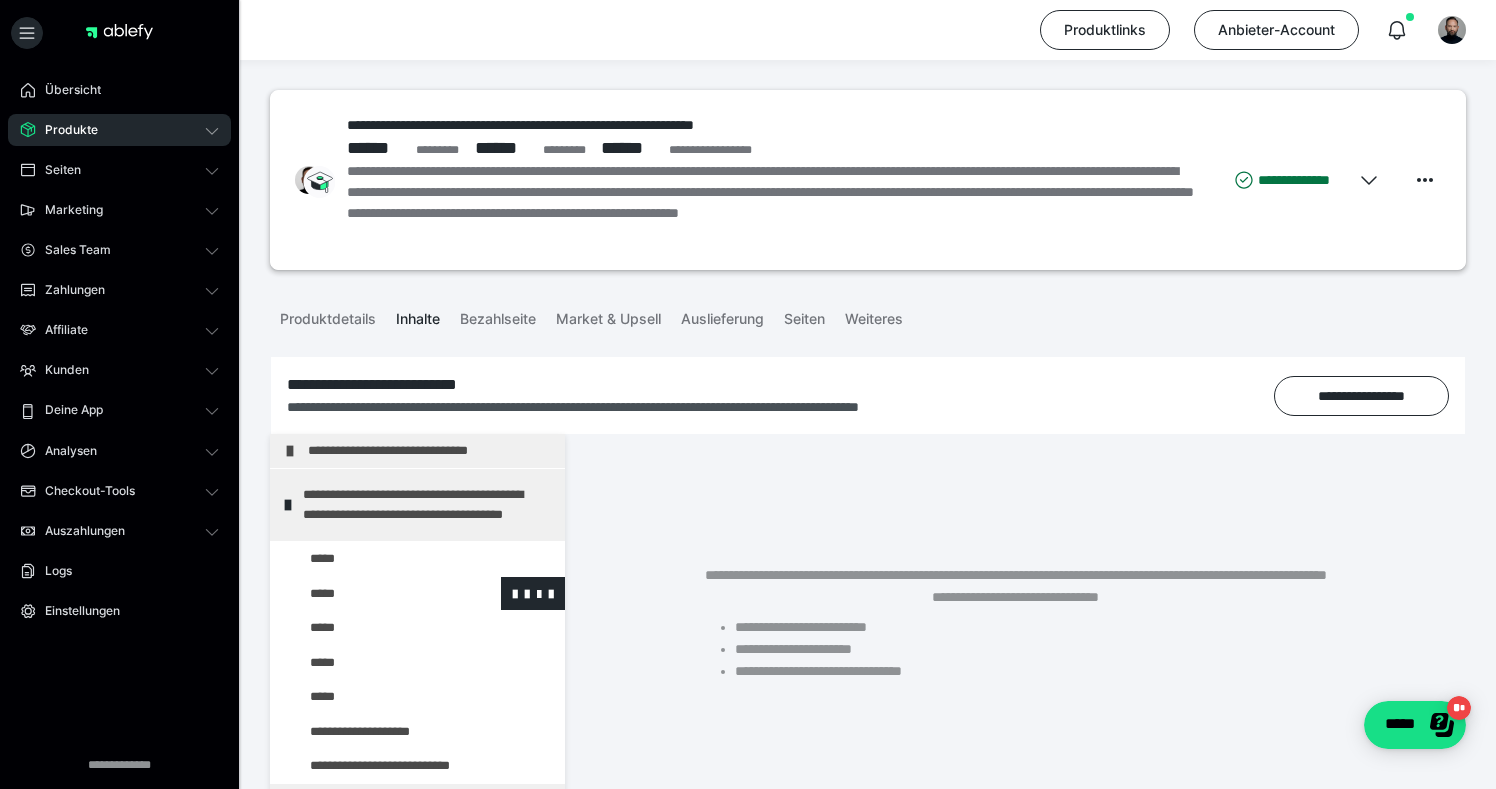 click at bounding box center [375, 594] 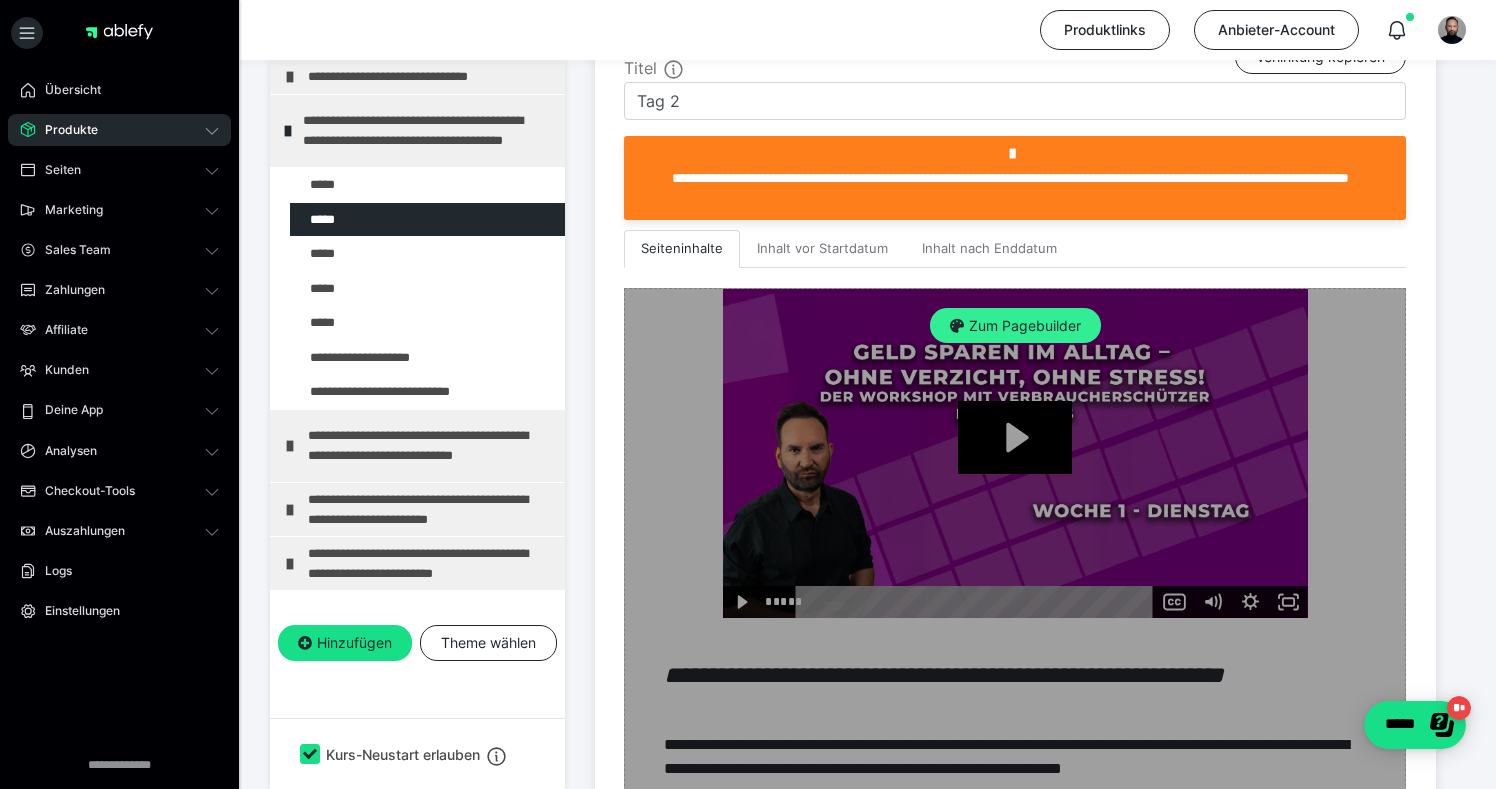 click on "Zum Pagebuilder" at bounding box center [1015, 326] 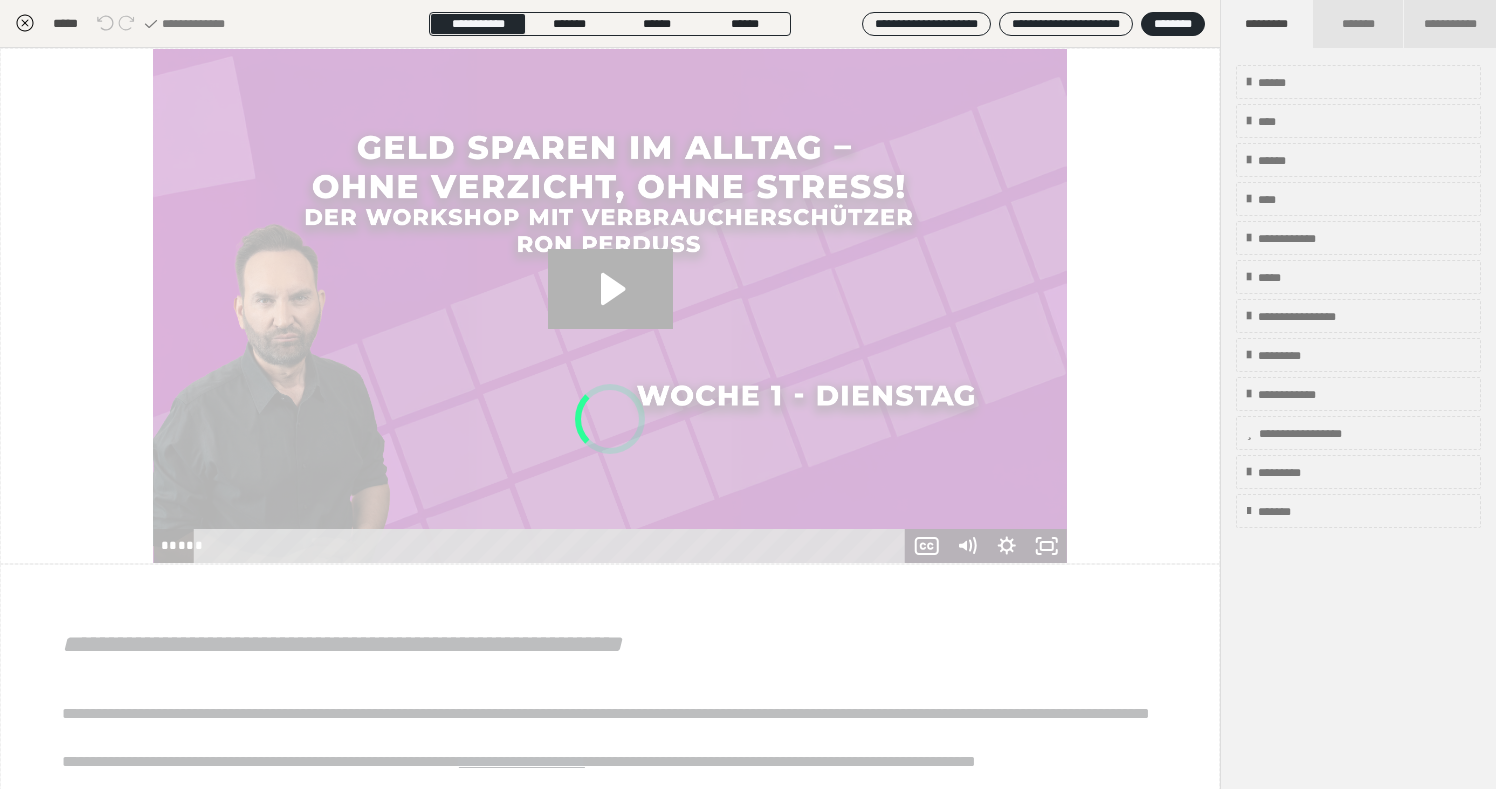 scroll, scrollTop: 374, scrollLeft: 0, axis: vertical 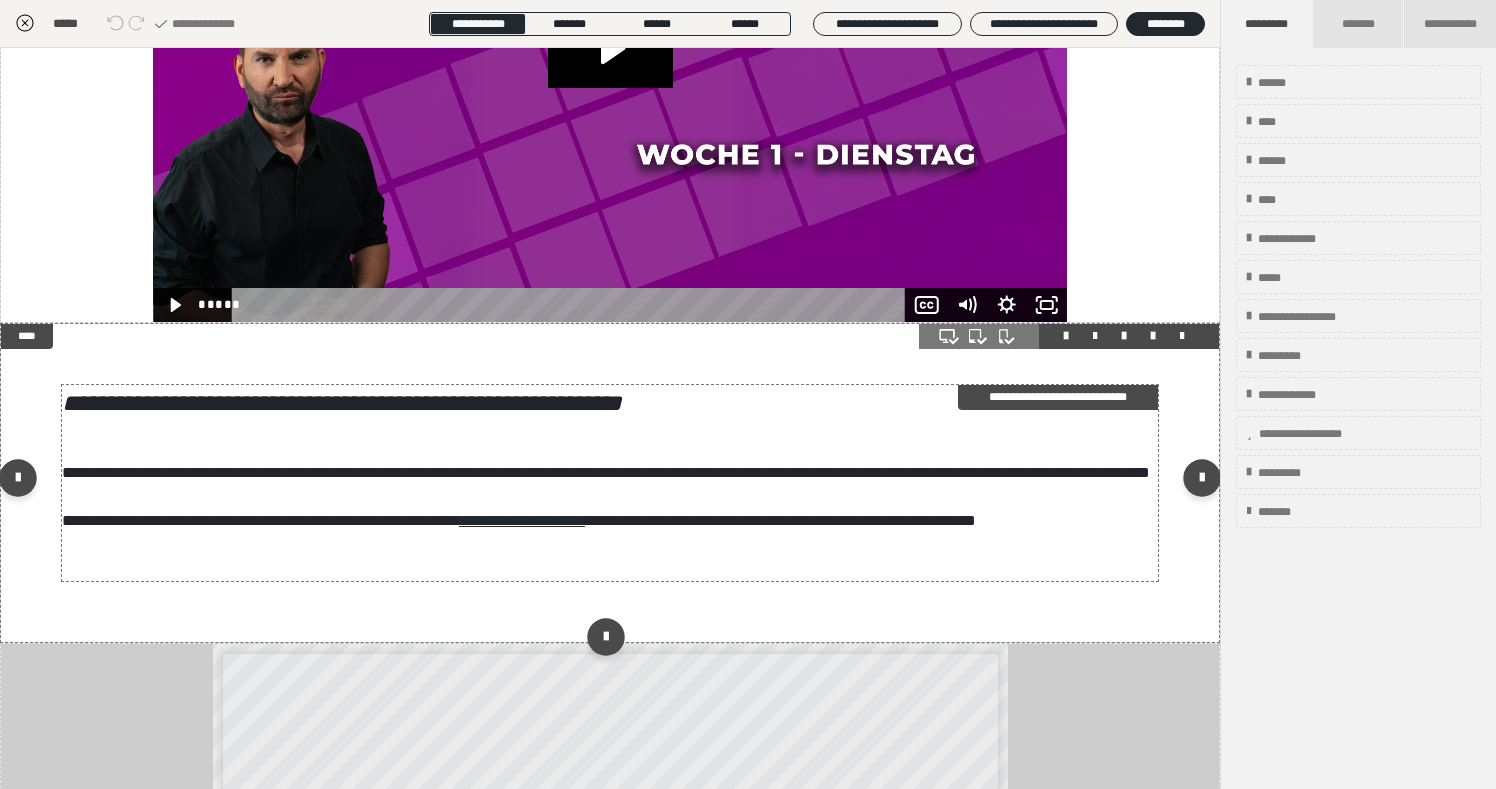 click on "**********" at bounding box center [610, 483] 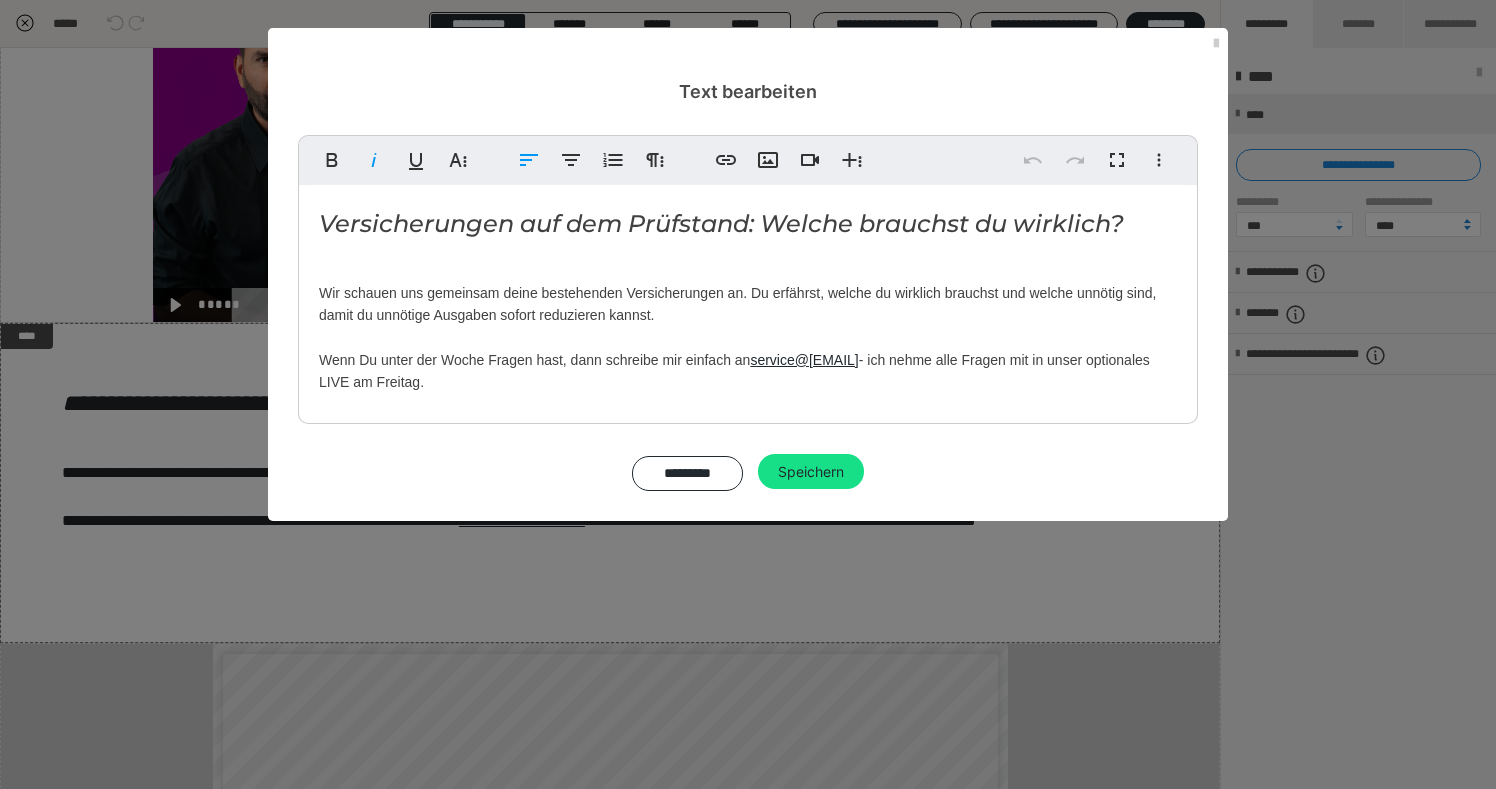 drag, startPoint x: 318, startPoint y: 221, endPoint x: 565, endPoint y: 386, distance: 297.04208 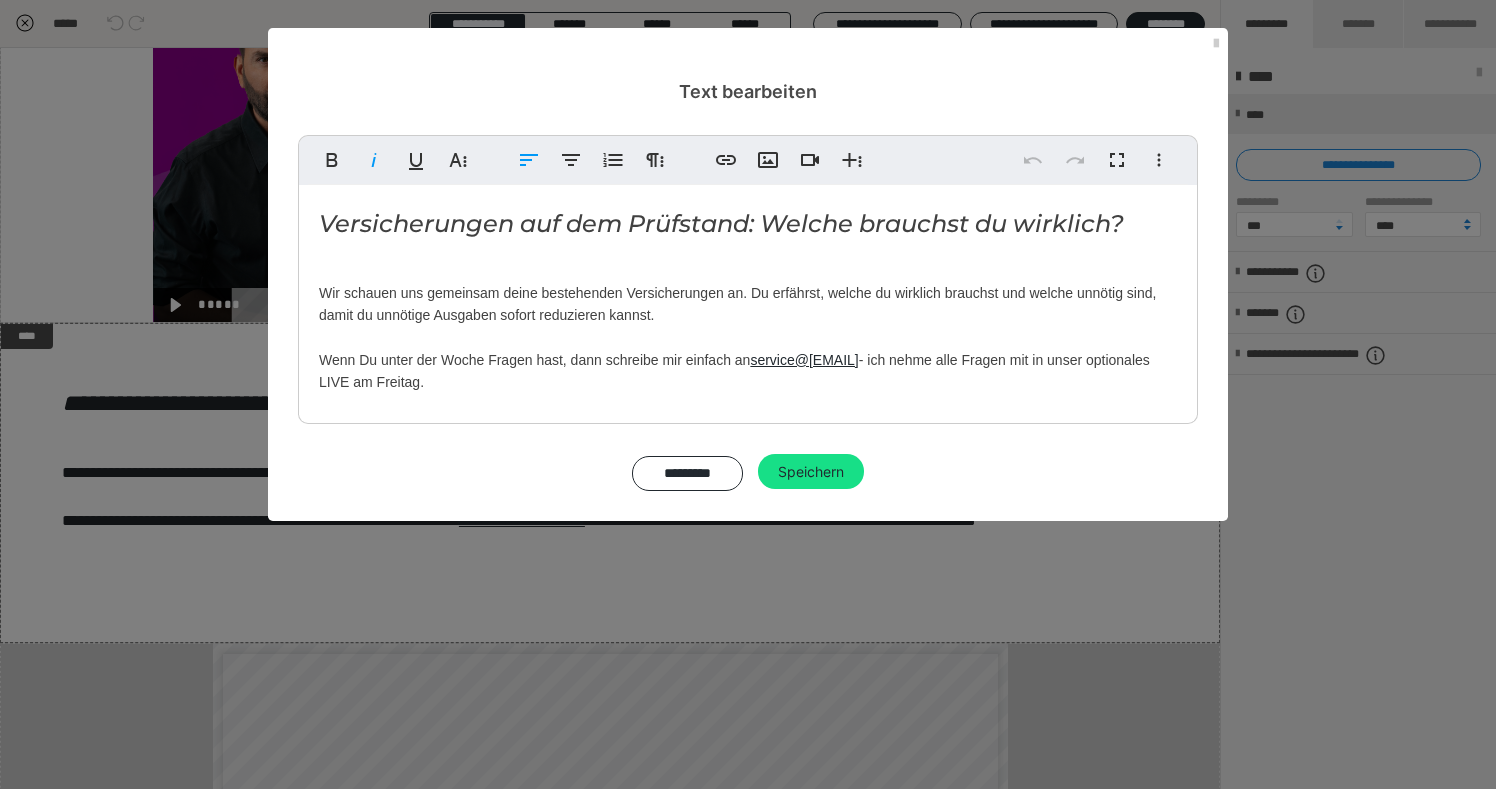 copy on "Versicherungen auf dem Prüfstand: Welche brauchst du wirklich? Wir schauen uns gemeinsam deine bestehenden Versicherungen an. Du erfährst, welche du wirklich brauchst und welche unnötig sind, damit du unnötige Ausgaben sofort reduzieren kannst. Wenn Du unter der Woche Fragen hast, dann schreibe mir einfach an  service@[EMAIL]  - ich nehme alle Fragen mit in unser optionales LIVE am Freitag." 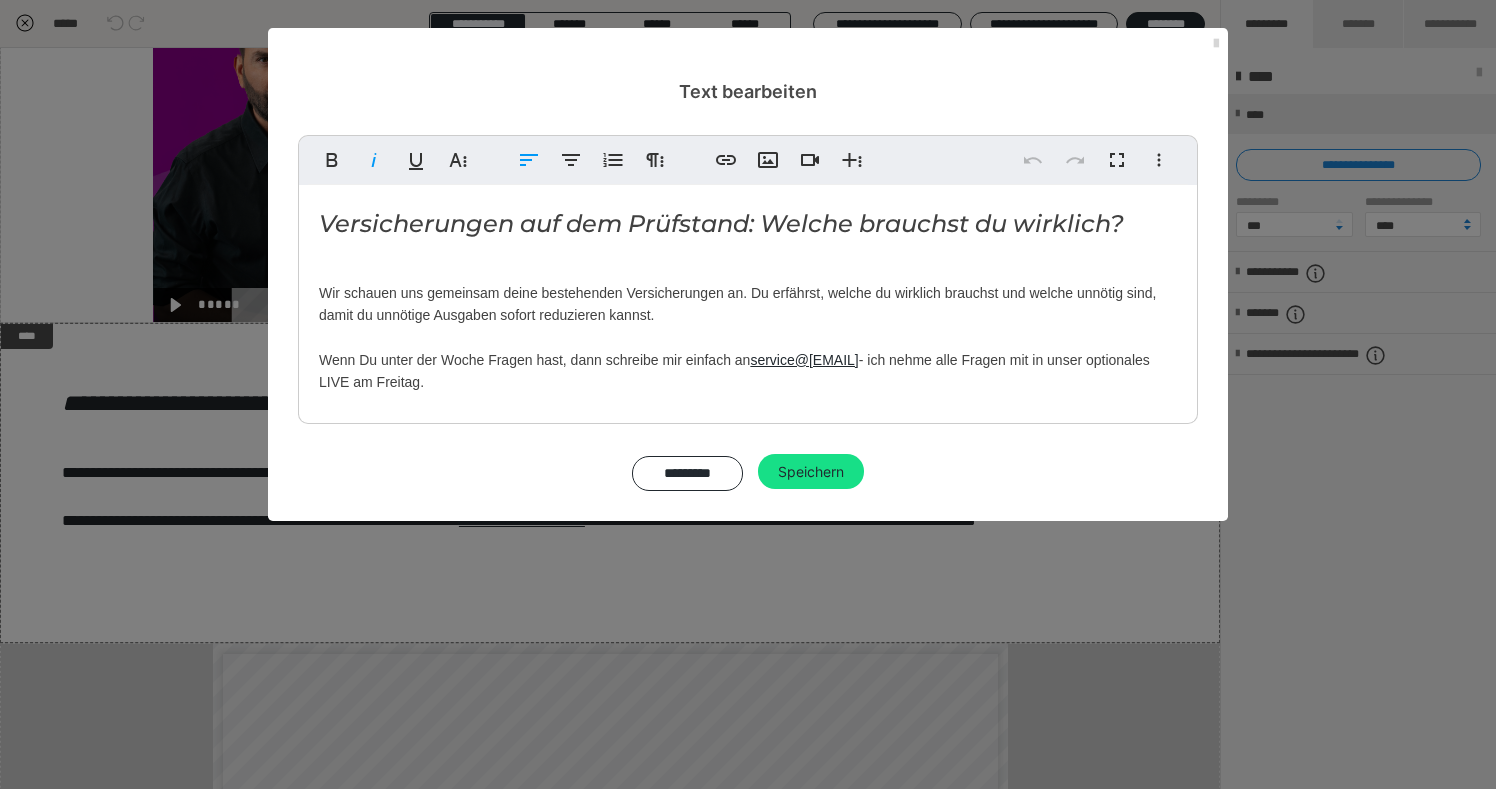 click at bounding box center [1216, 44] 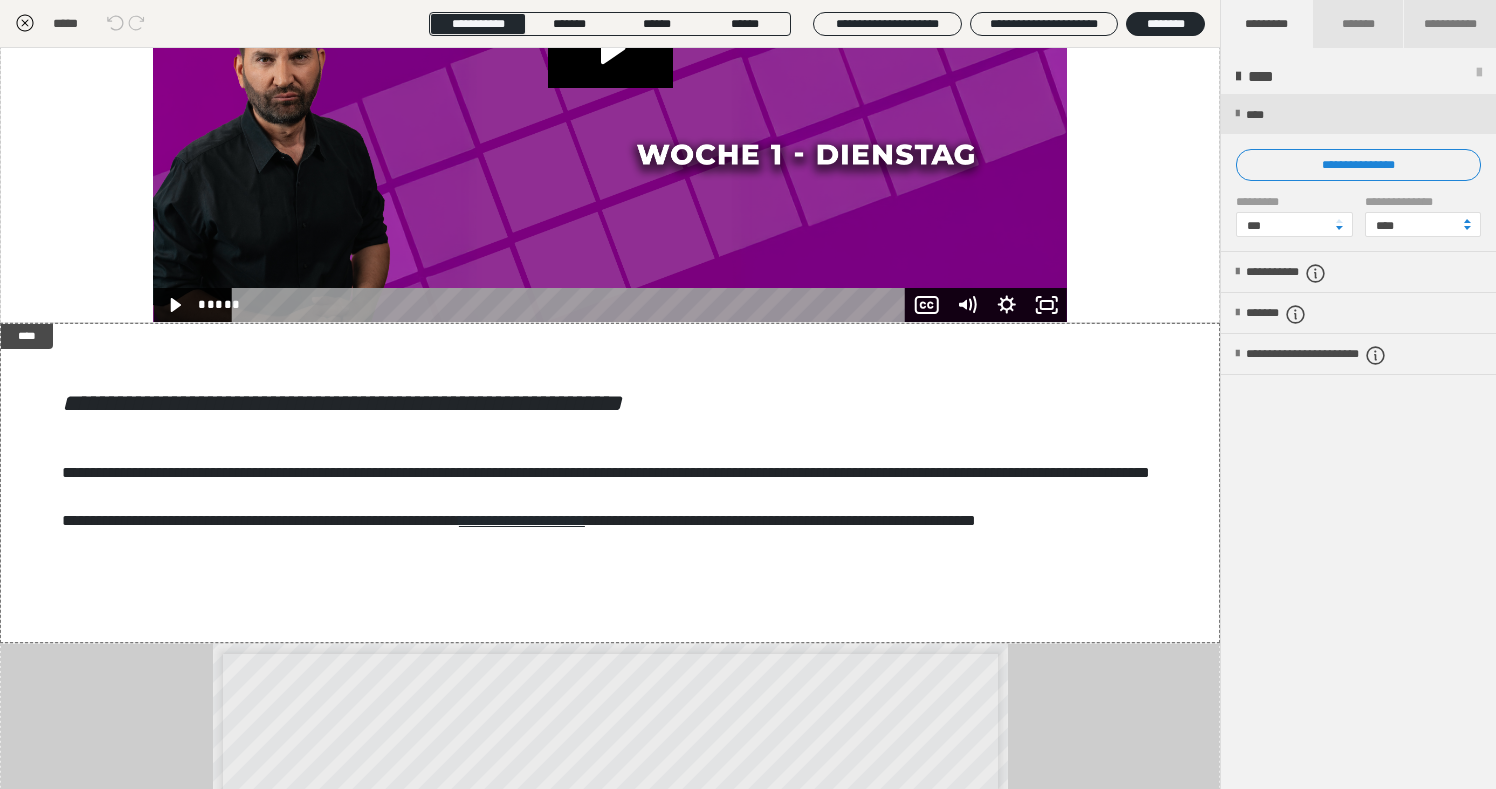click 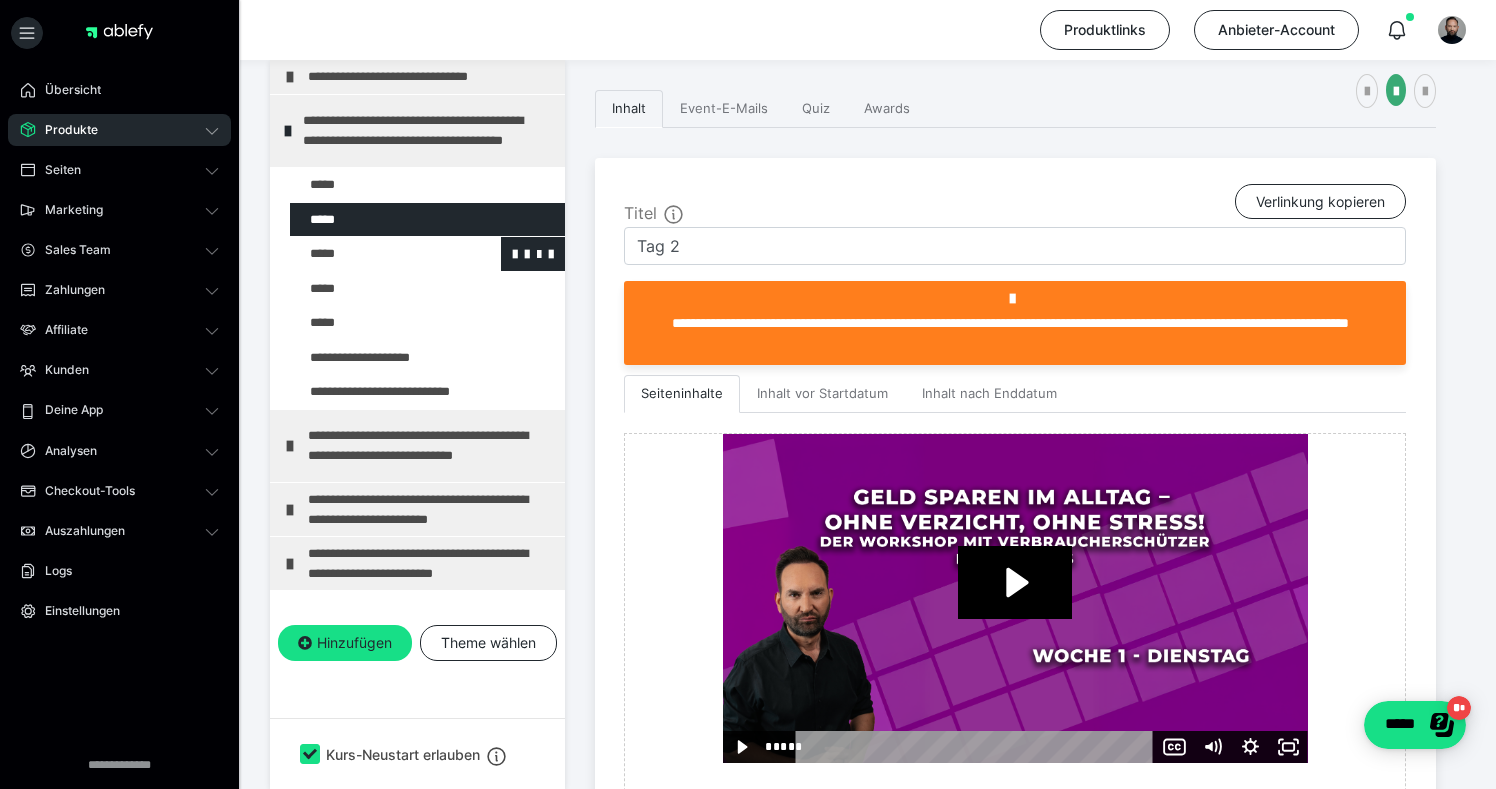 click at bounding box center (375, 254) 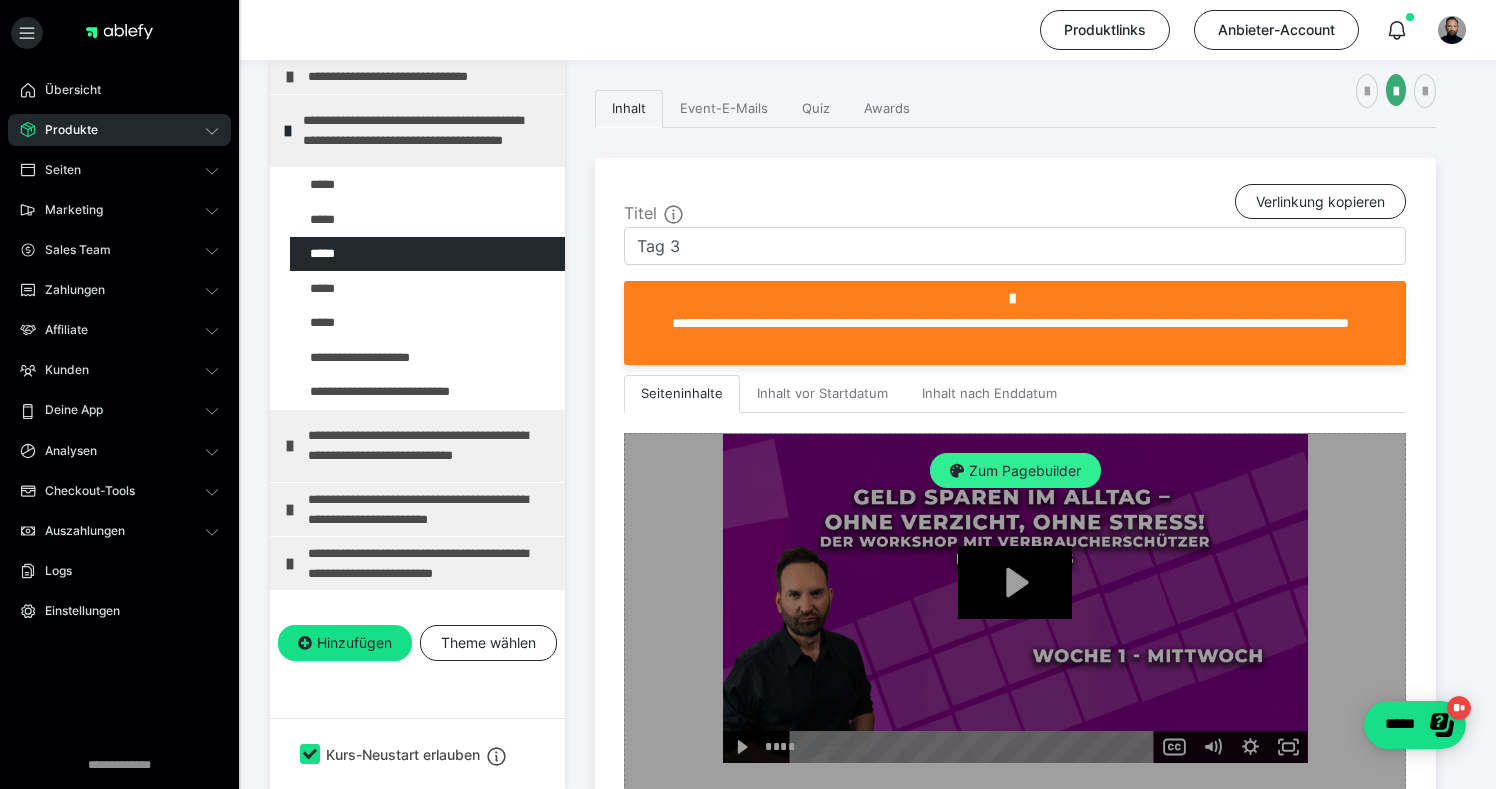 click on "Zum Pagebuilder" at bounding box center (1015, 471) 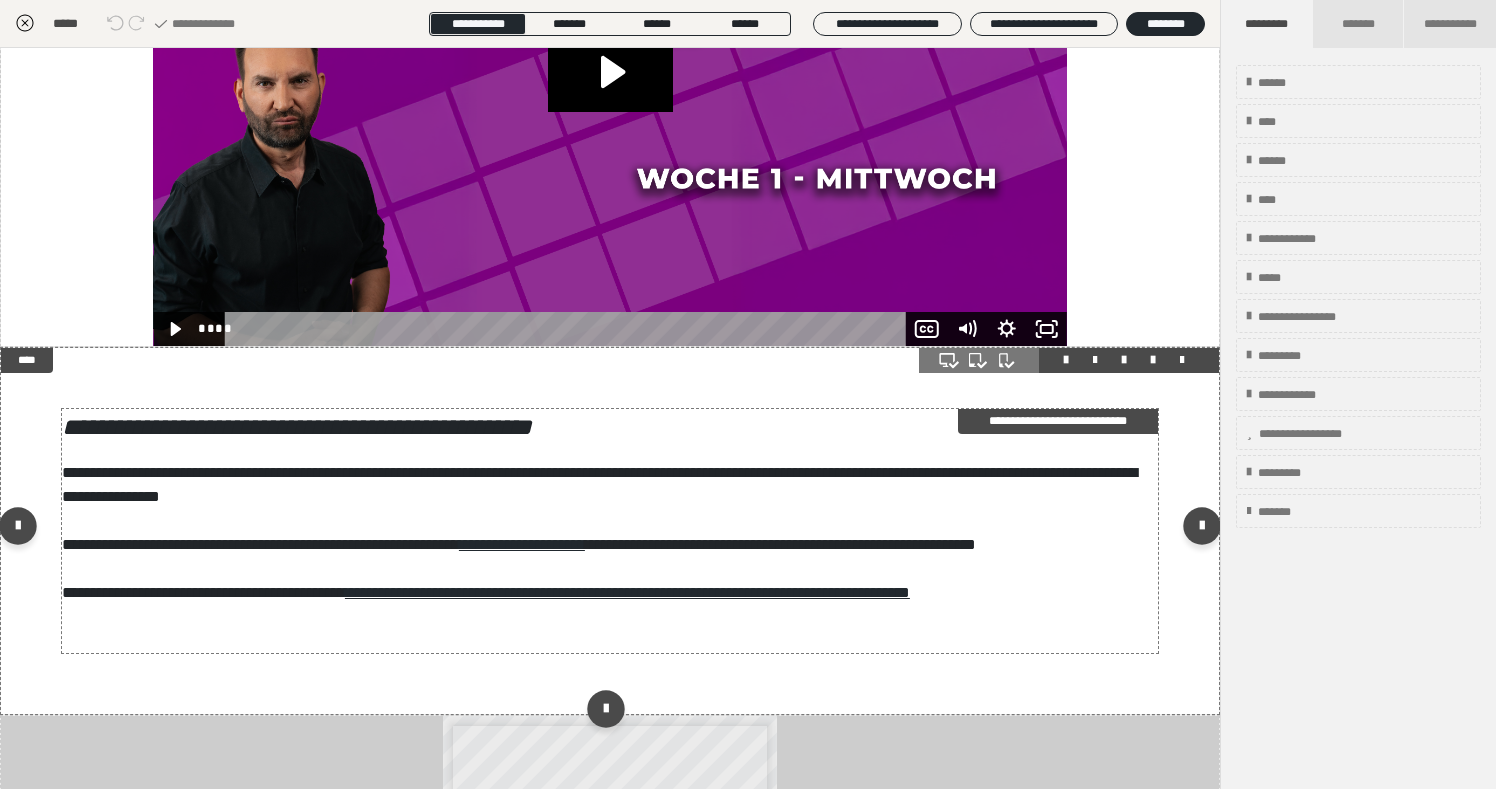 scroll, scrollTop: 283, scrollLeft: 0, axis: vertical 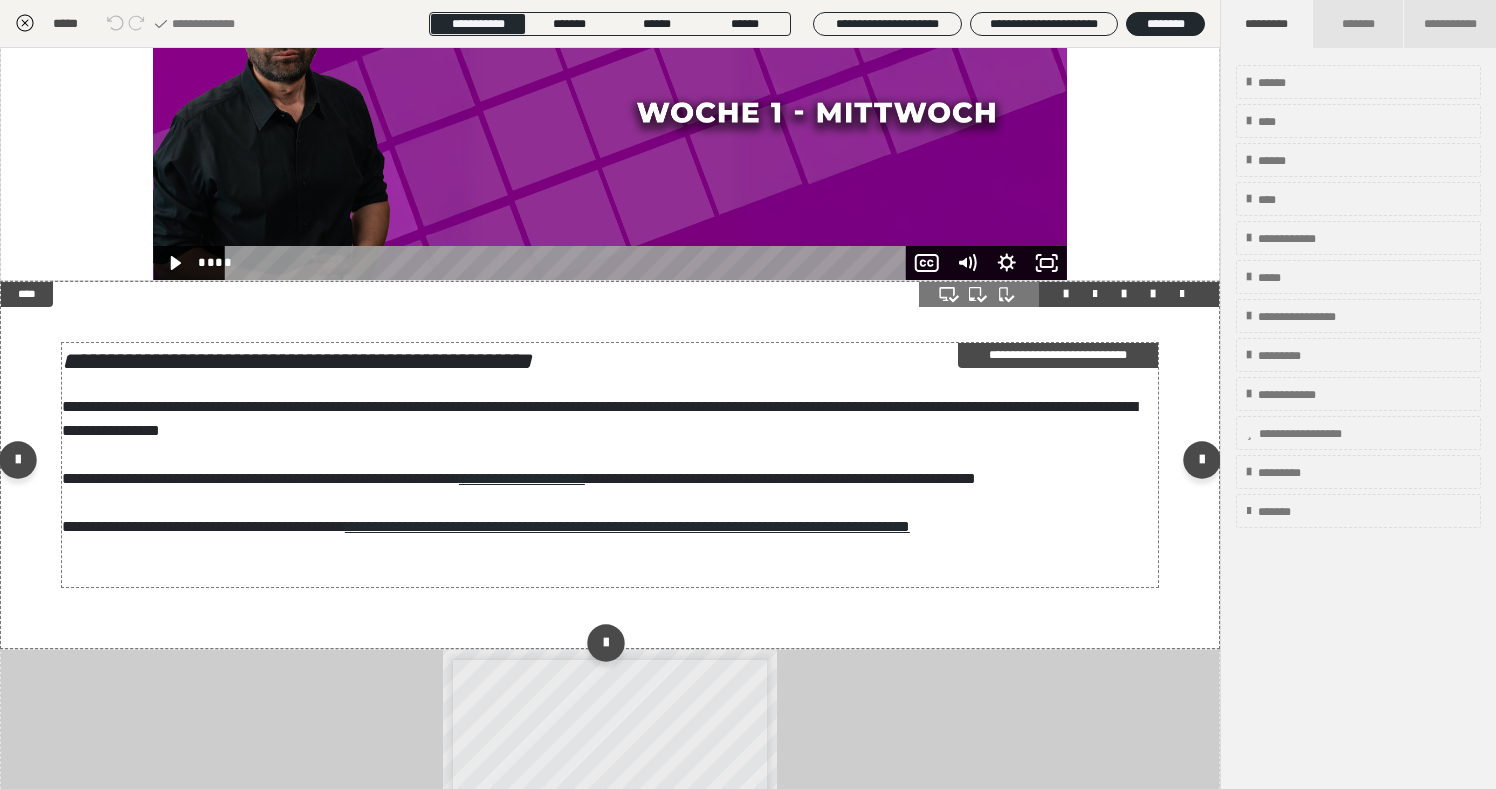 click on "**********" at bounding box center [610, 465] 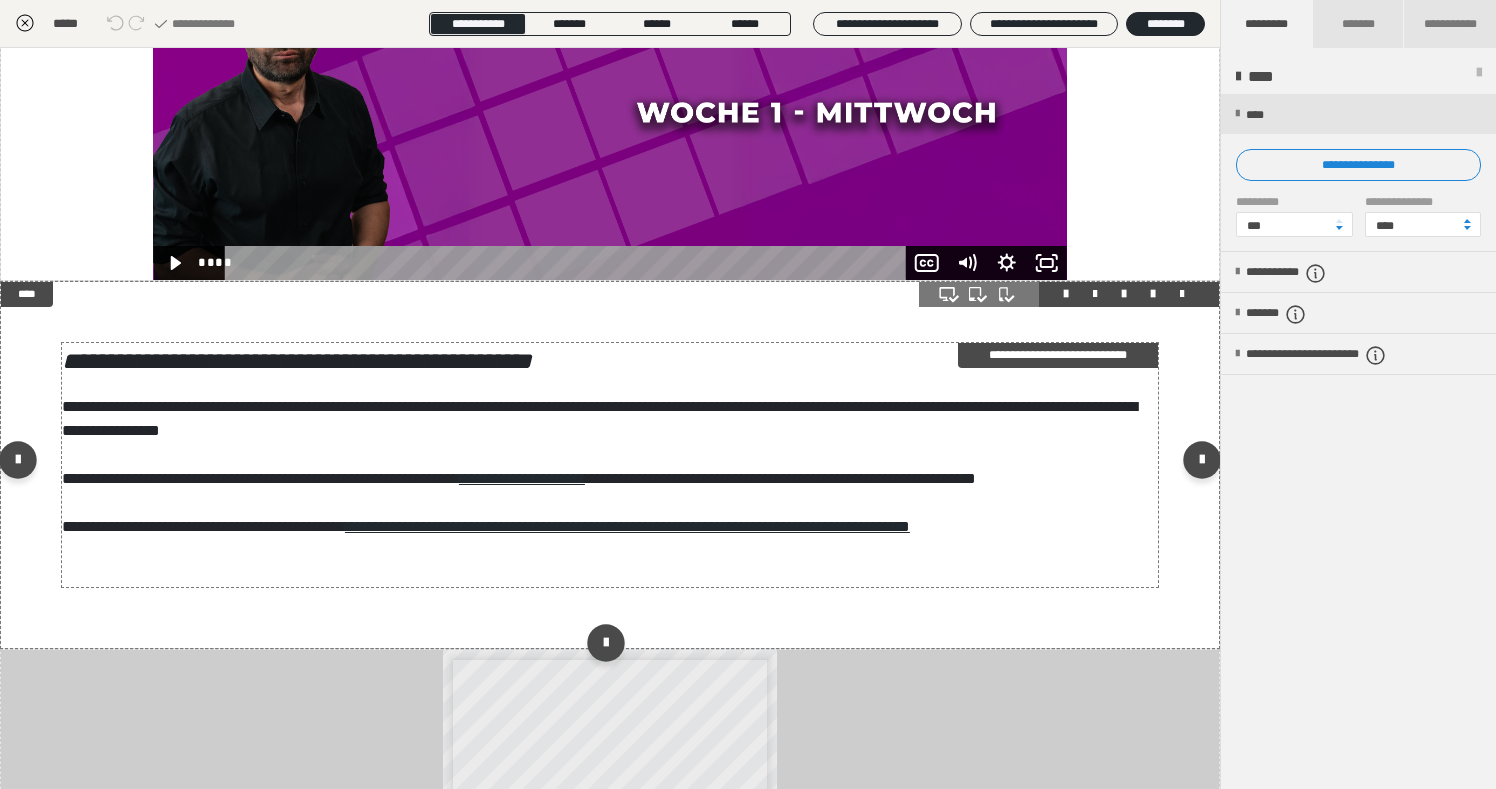click on "**********" at bounding box center [610, 465] 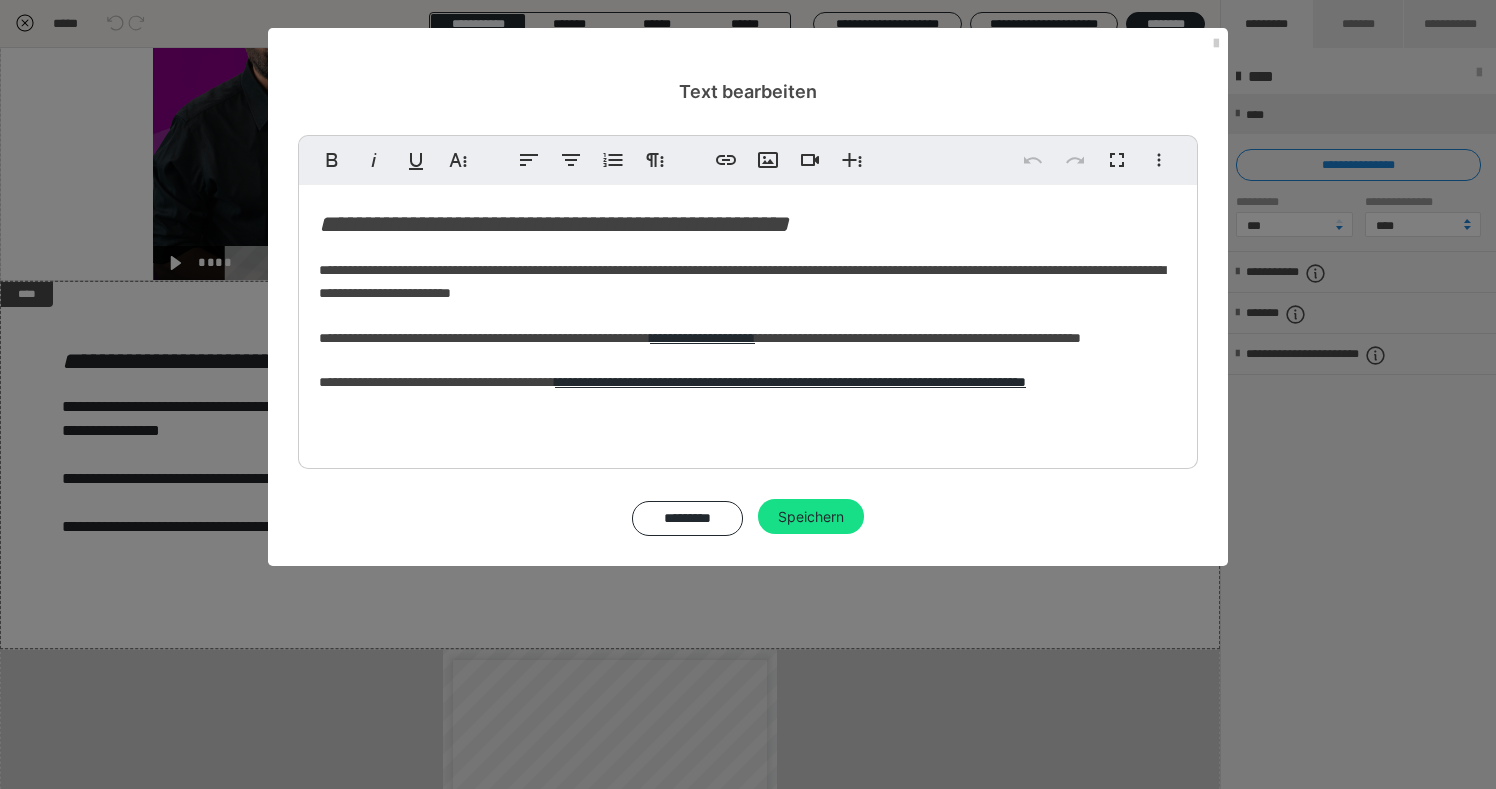 click on "**********" at bounding box center (554, 224) 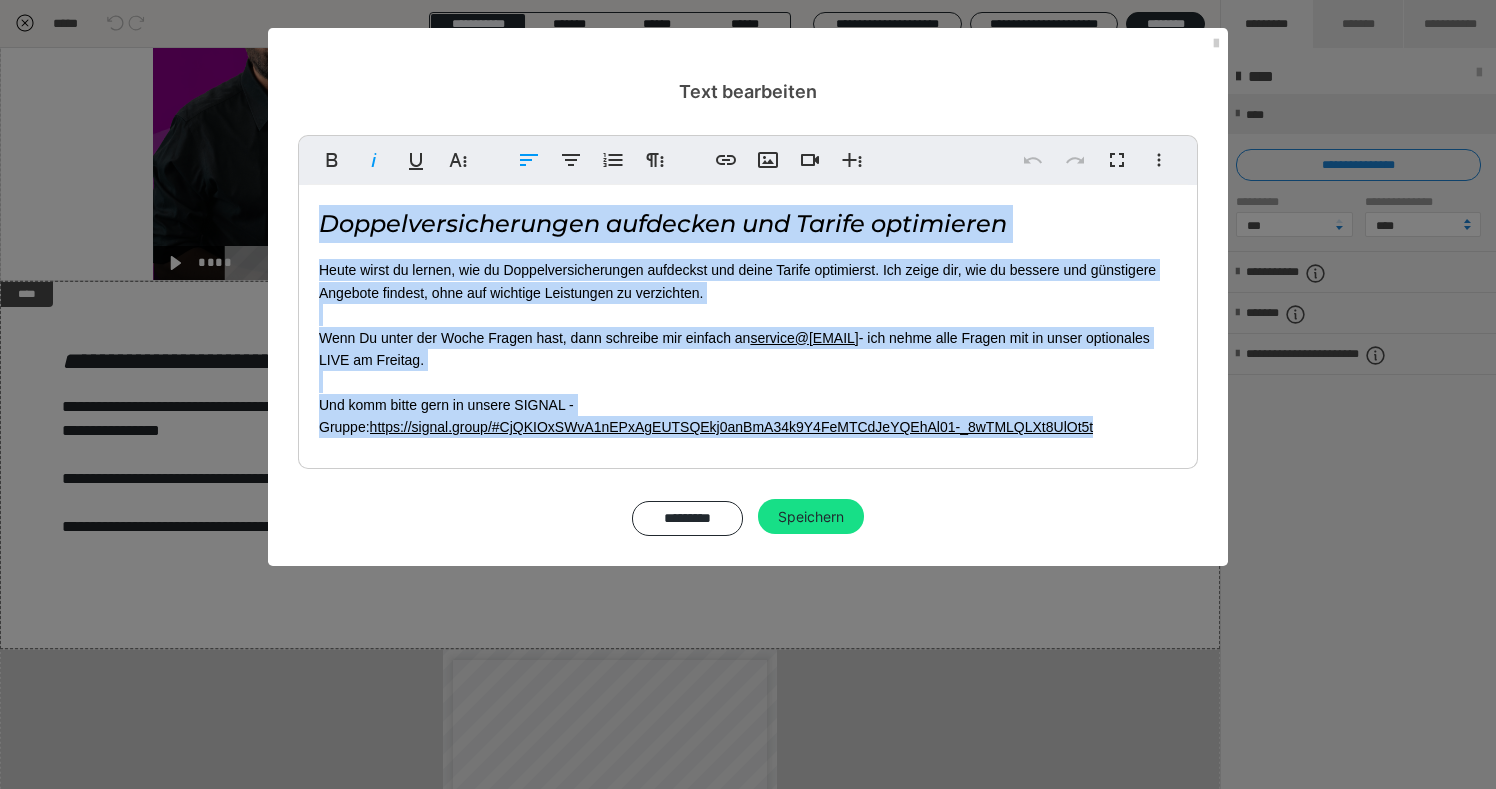 drag, startPoint x: 321, startPoint y: 223, endPoint x: 994, endPoint y: 453, distance: 711.21655 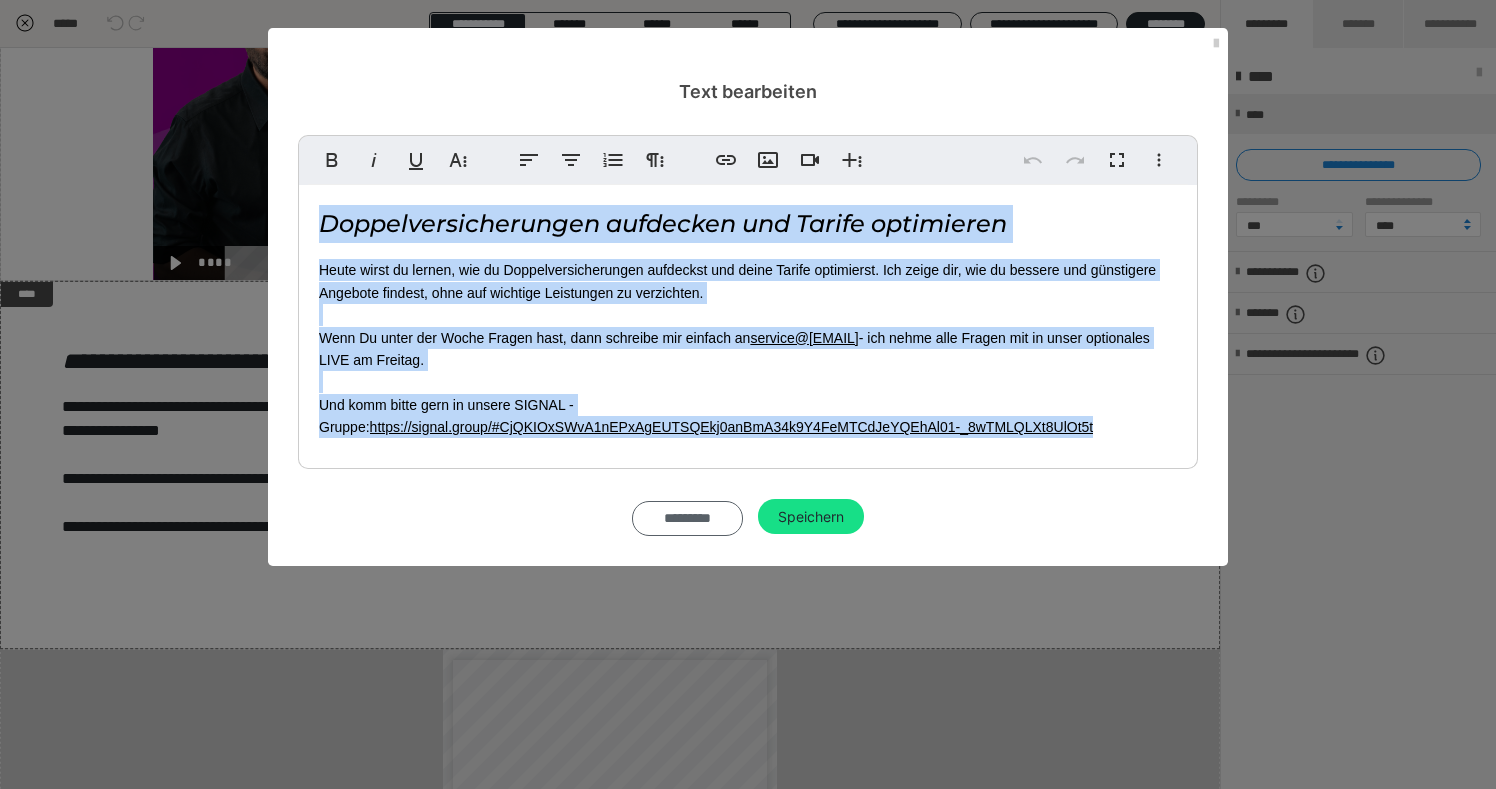click on "*********" at bounding box center (687, 519) 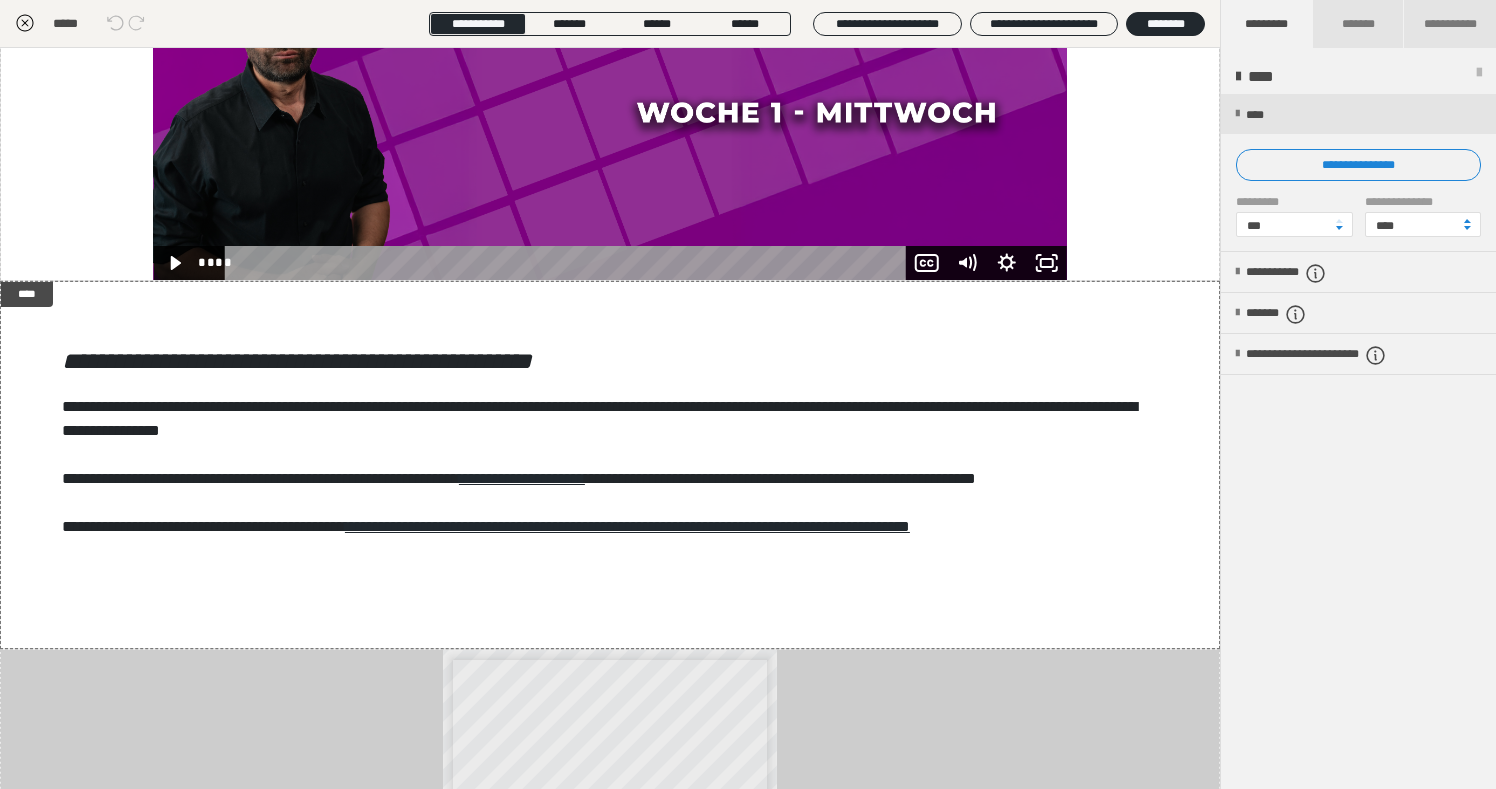 click 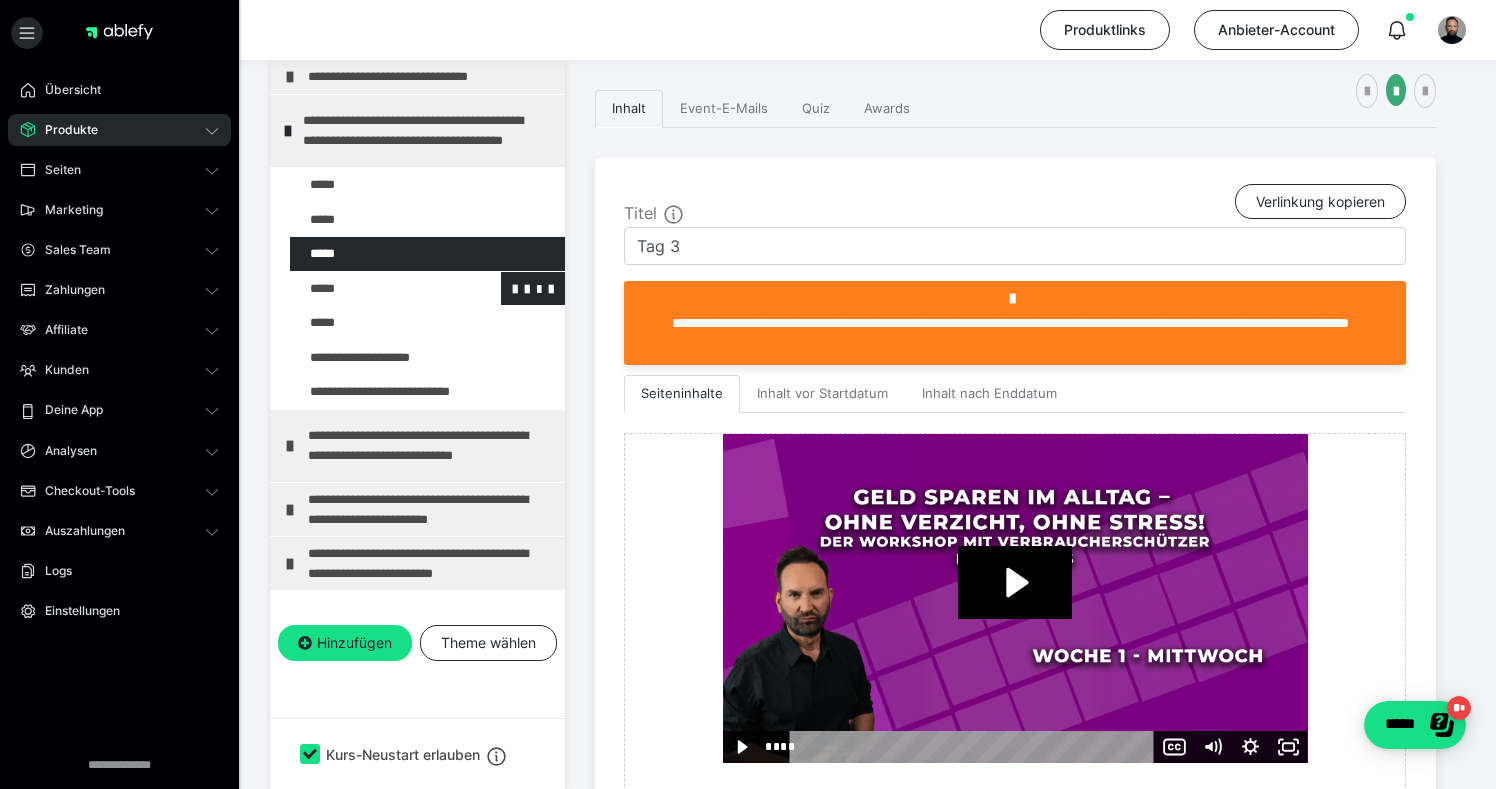 click at bounding box center [375, 289] 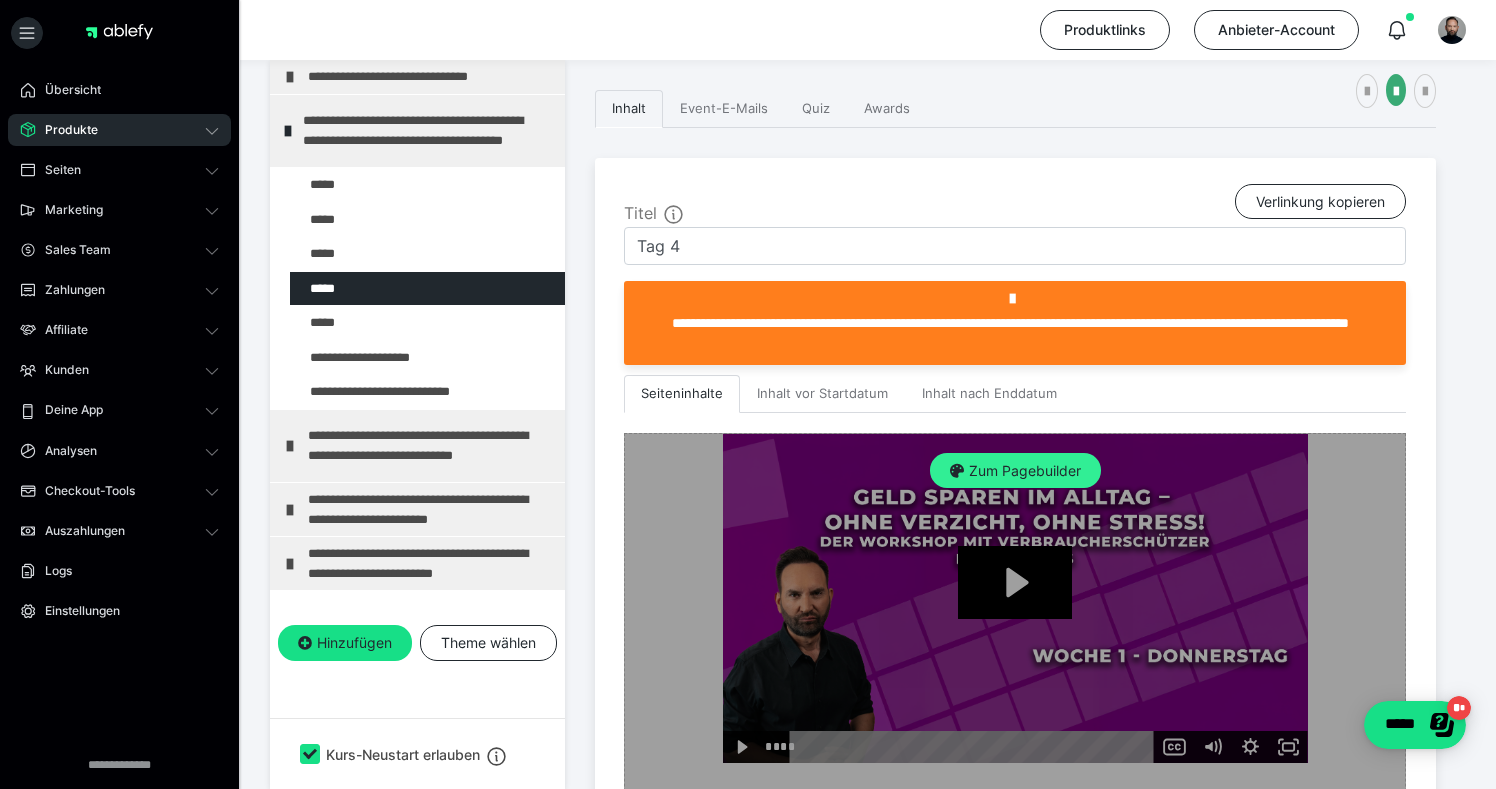 click on "Zum Pagebuilder" at bounding box center (1015, 471) 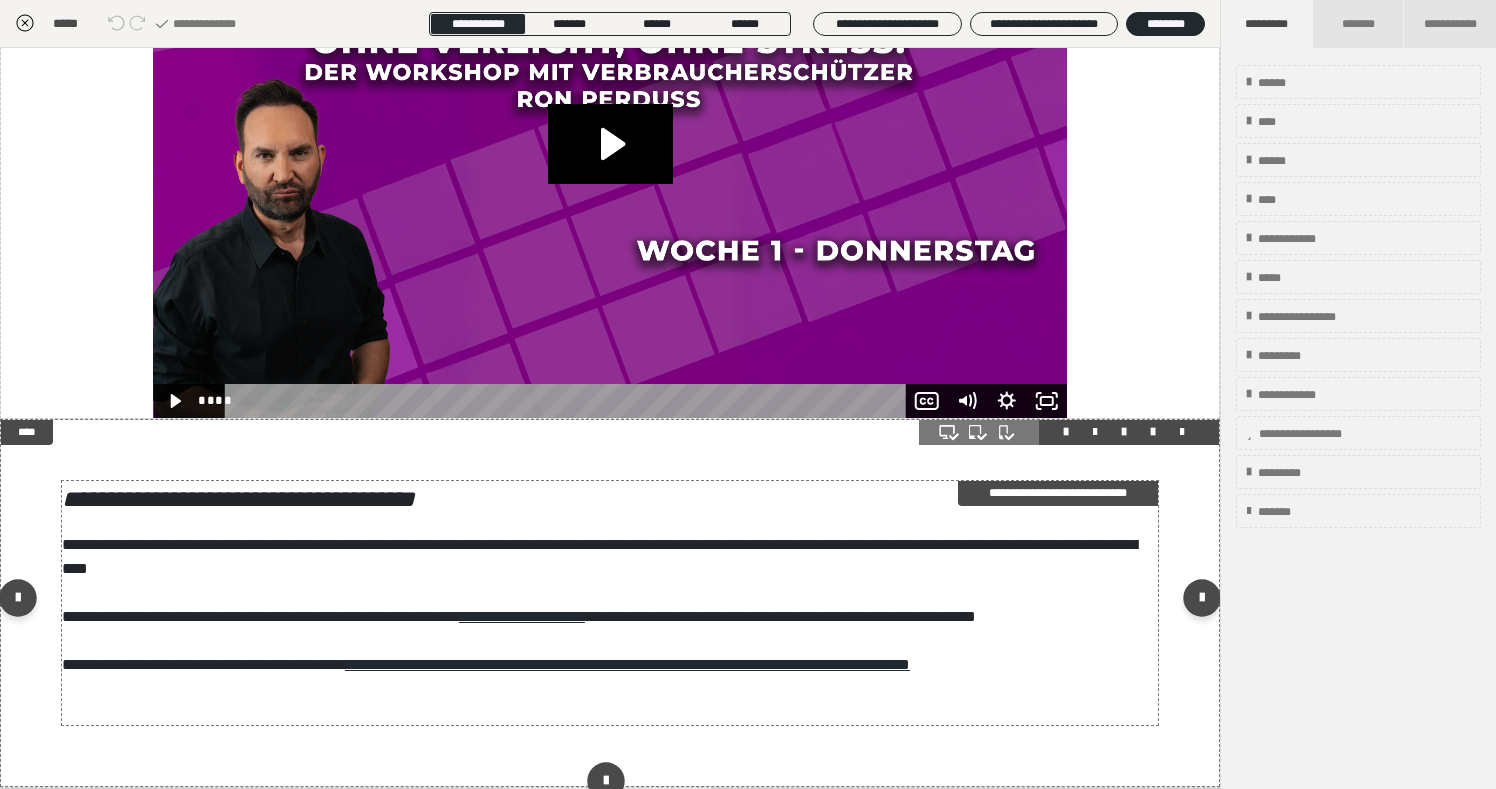 scroll, scrollTop: 281, scrollLeft: 0, axis: vertical 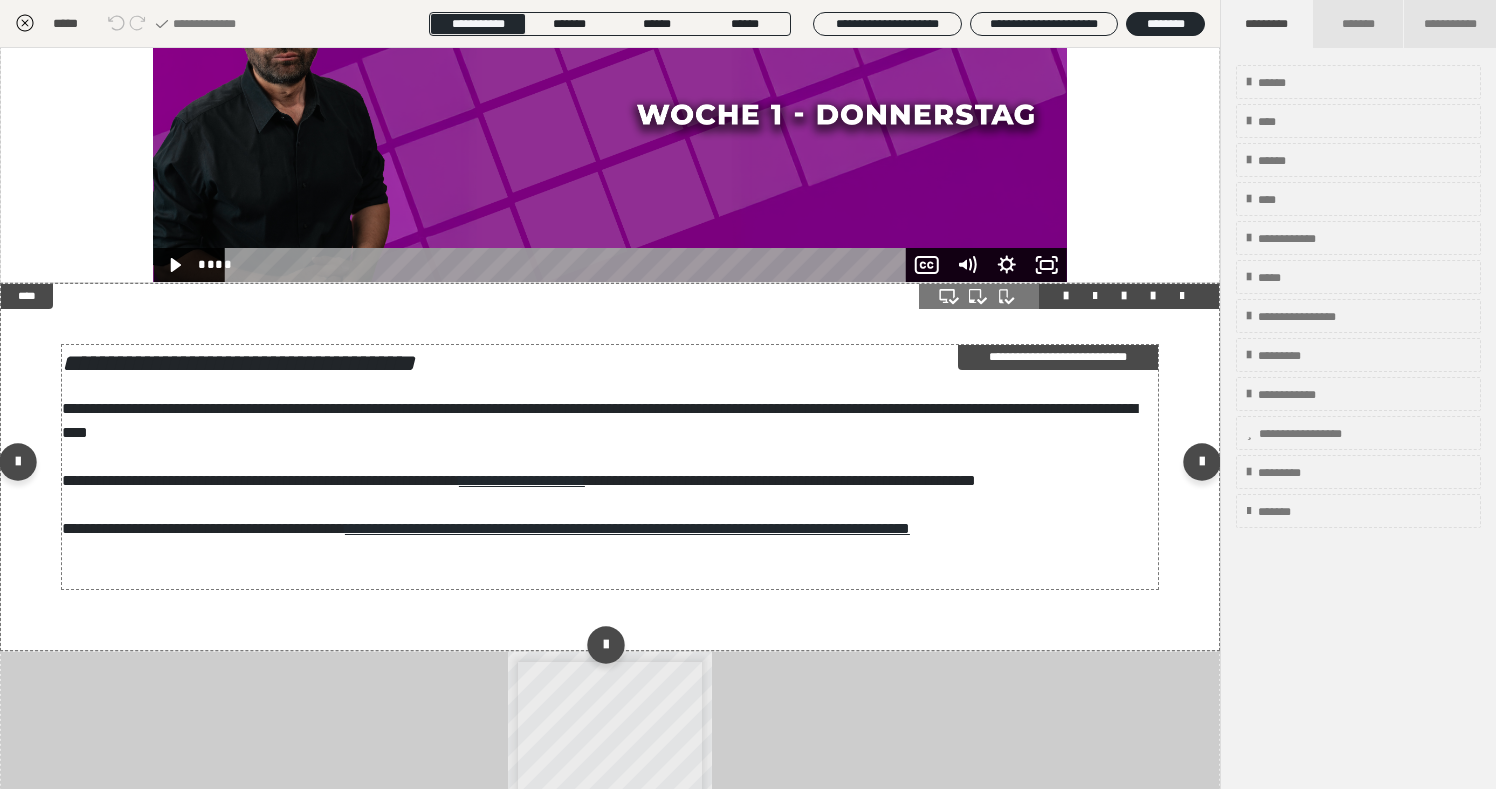 click on "**********" at bounding box center (610, 467) 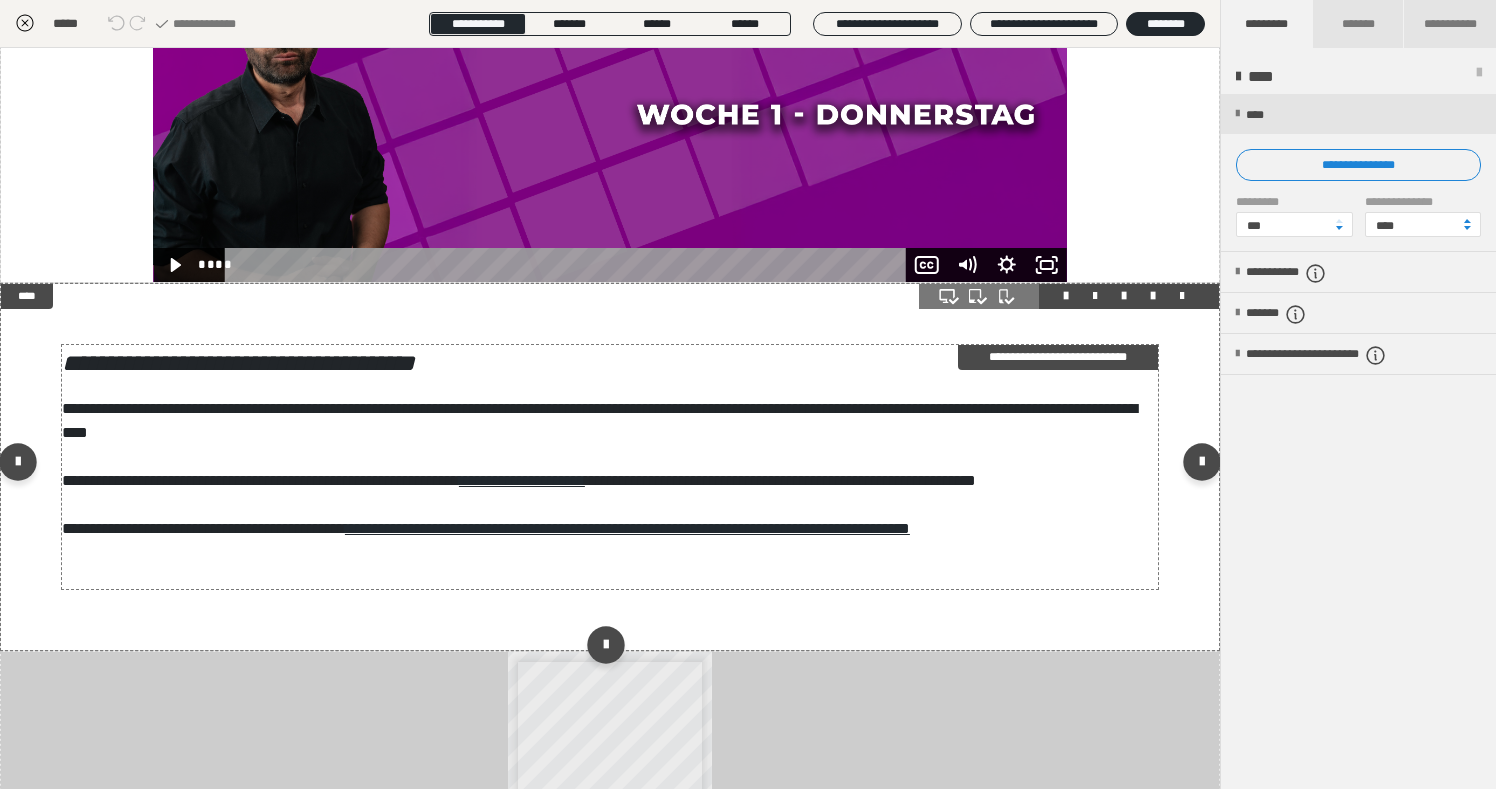 click on "**********" at bounding box center [610, 467] 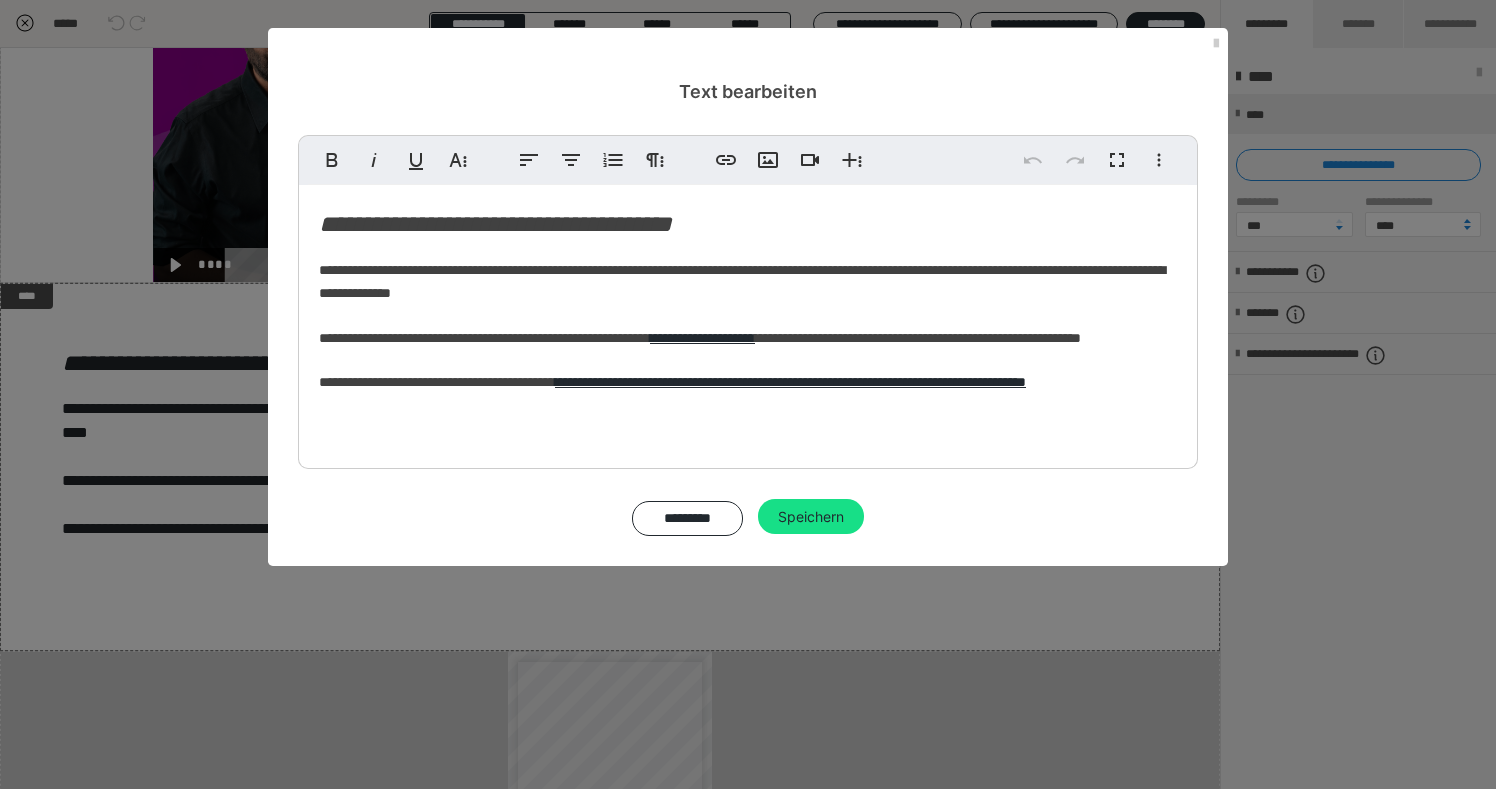click on "**********" at bounding box center (495, 224) 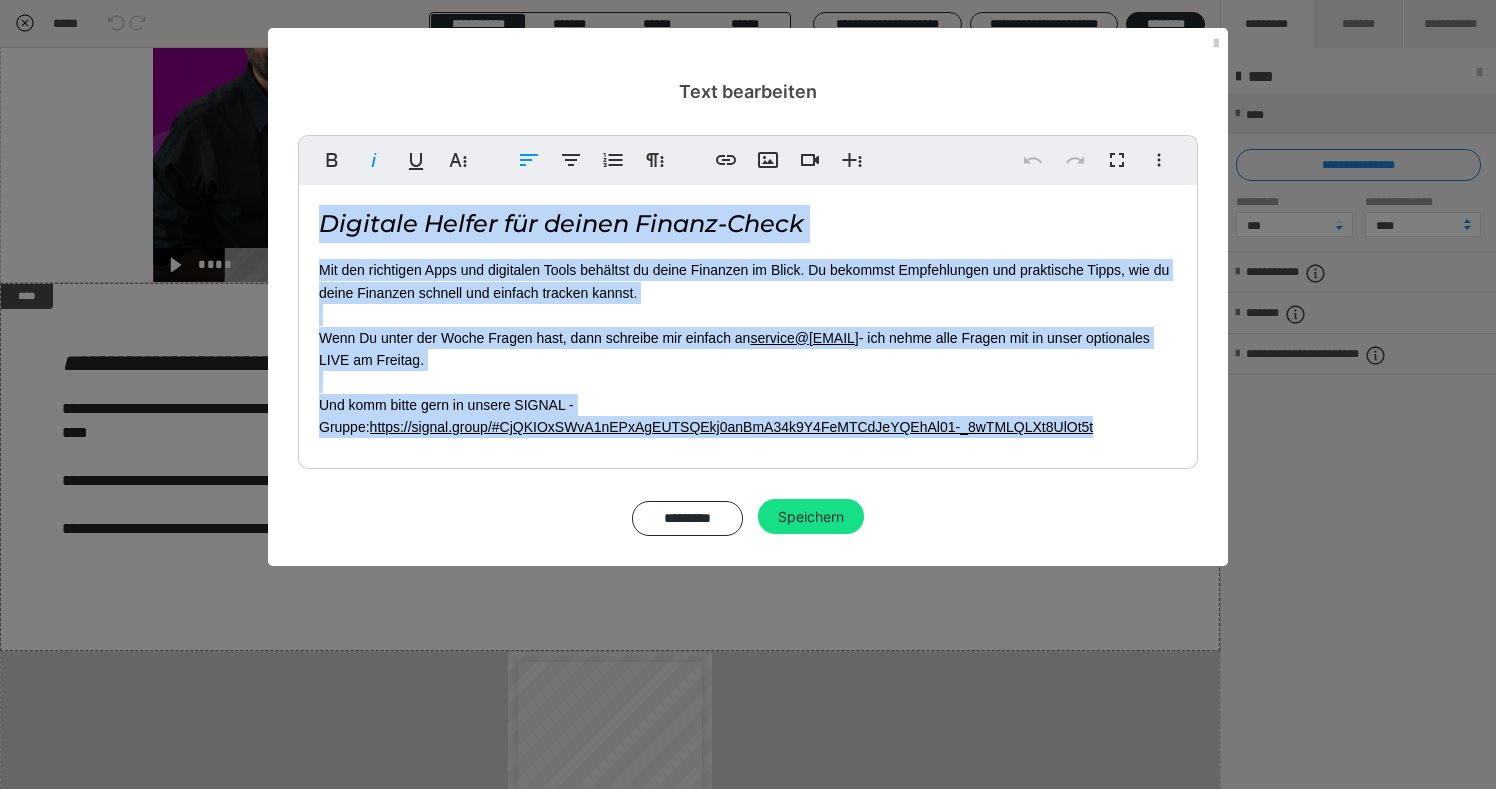 drag, startPoint x: 320, startPoint y: 224, endPoint x: 1181, endPoint y: 442, distance: 888.1695 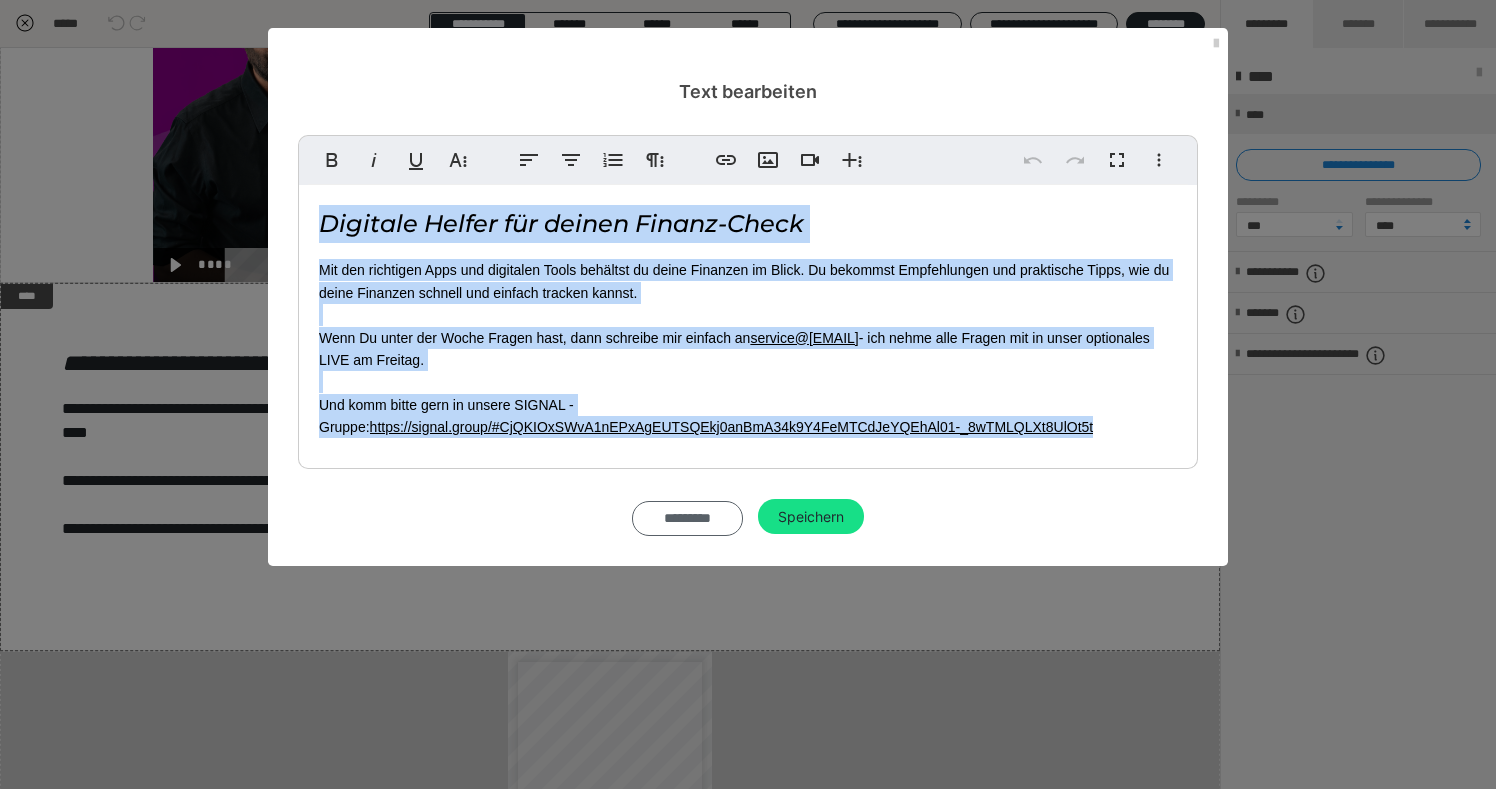 click on "*********" at bounding box center (687, 519) 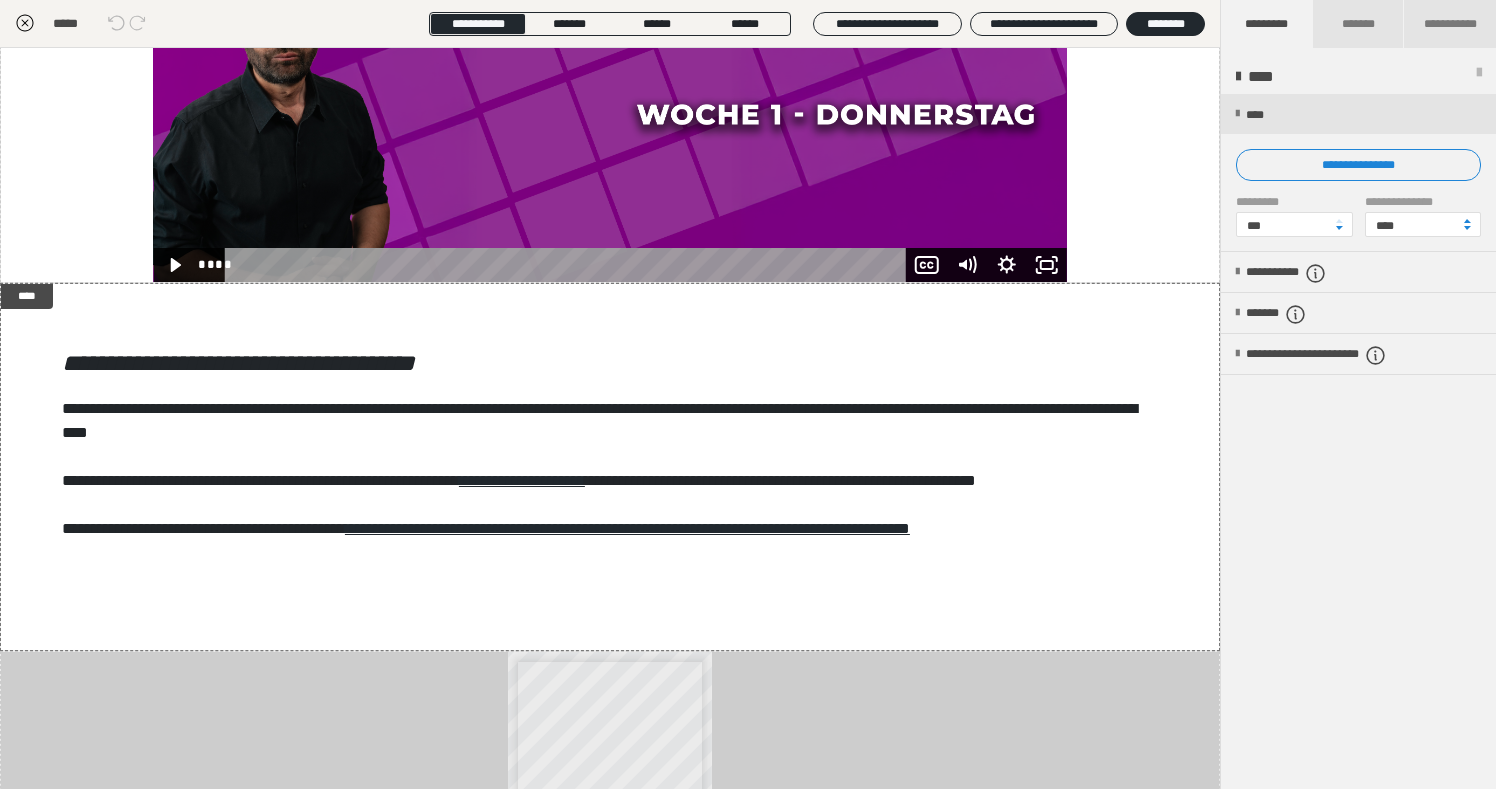 click 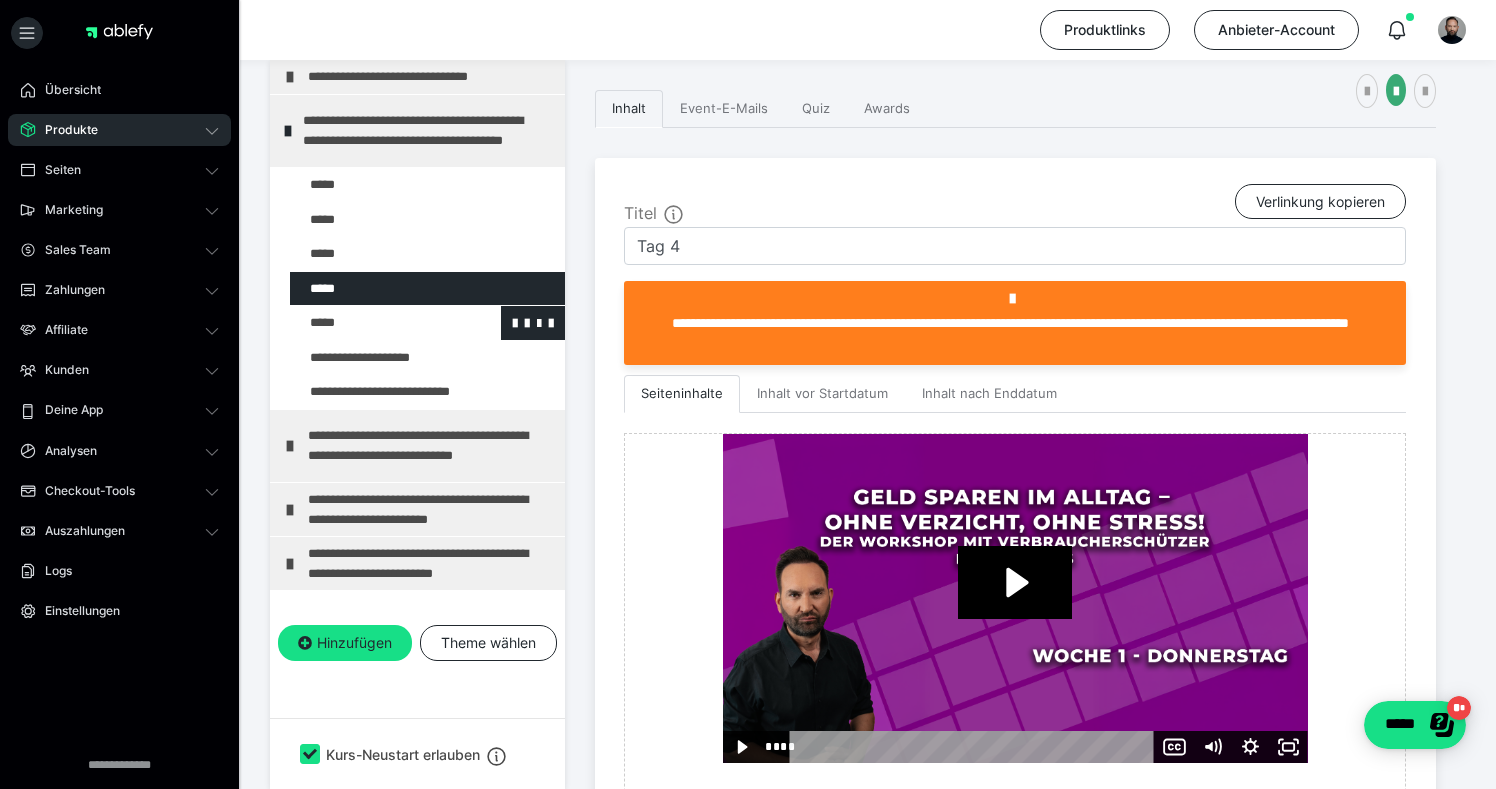 click at bounding box center [375, 323] 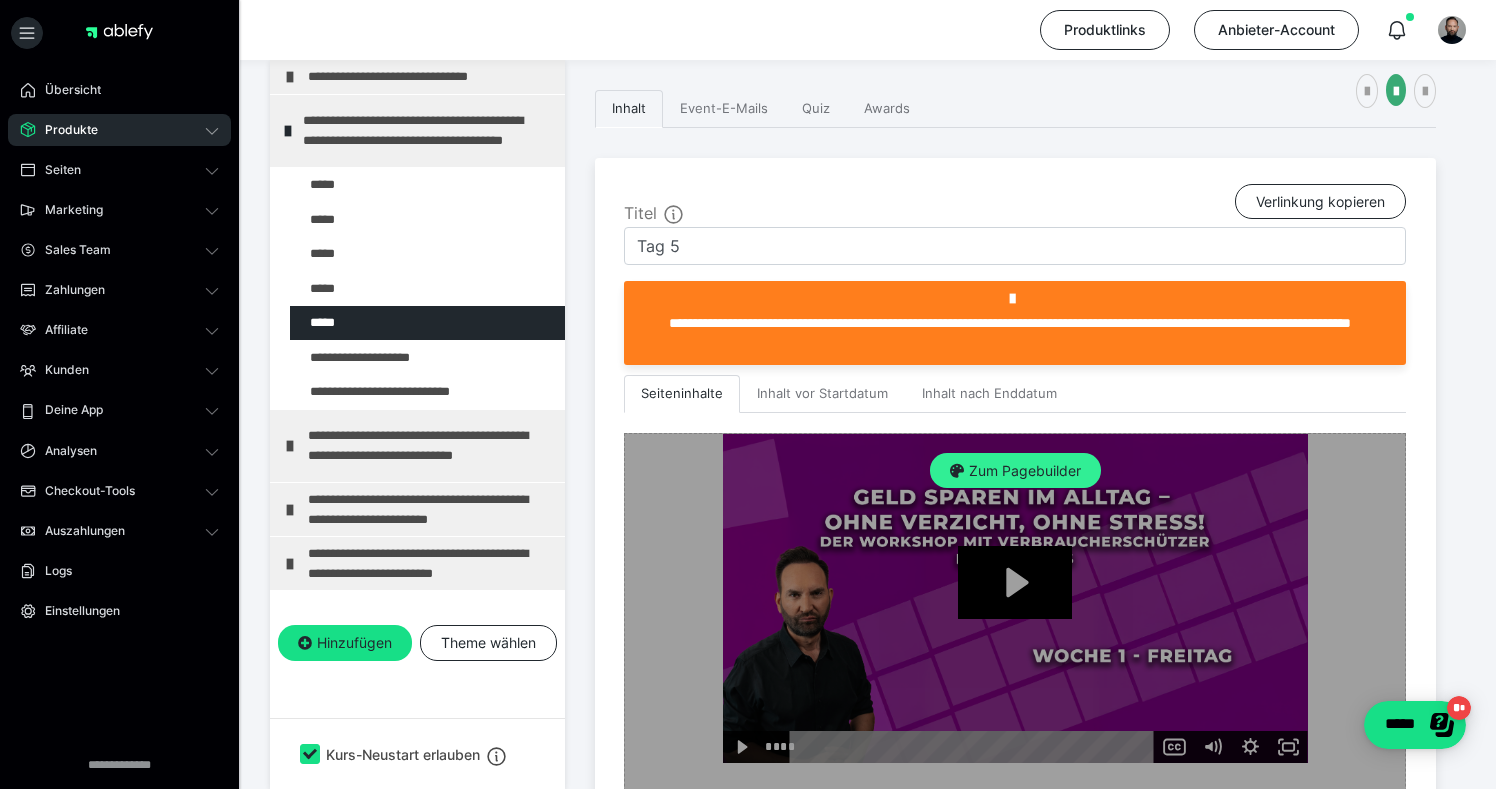 click on "Zum Pagebuilder" at bounding box center [1015, 471] 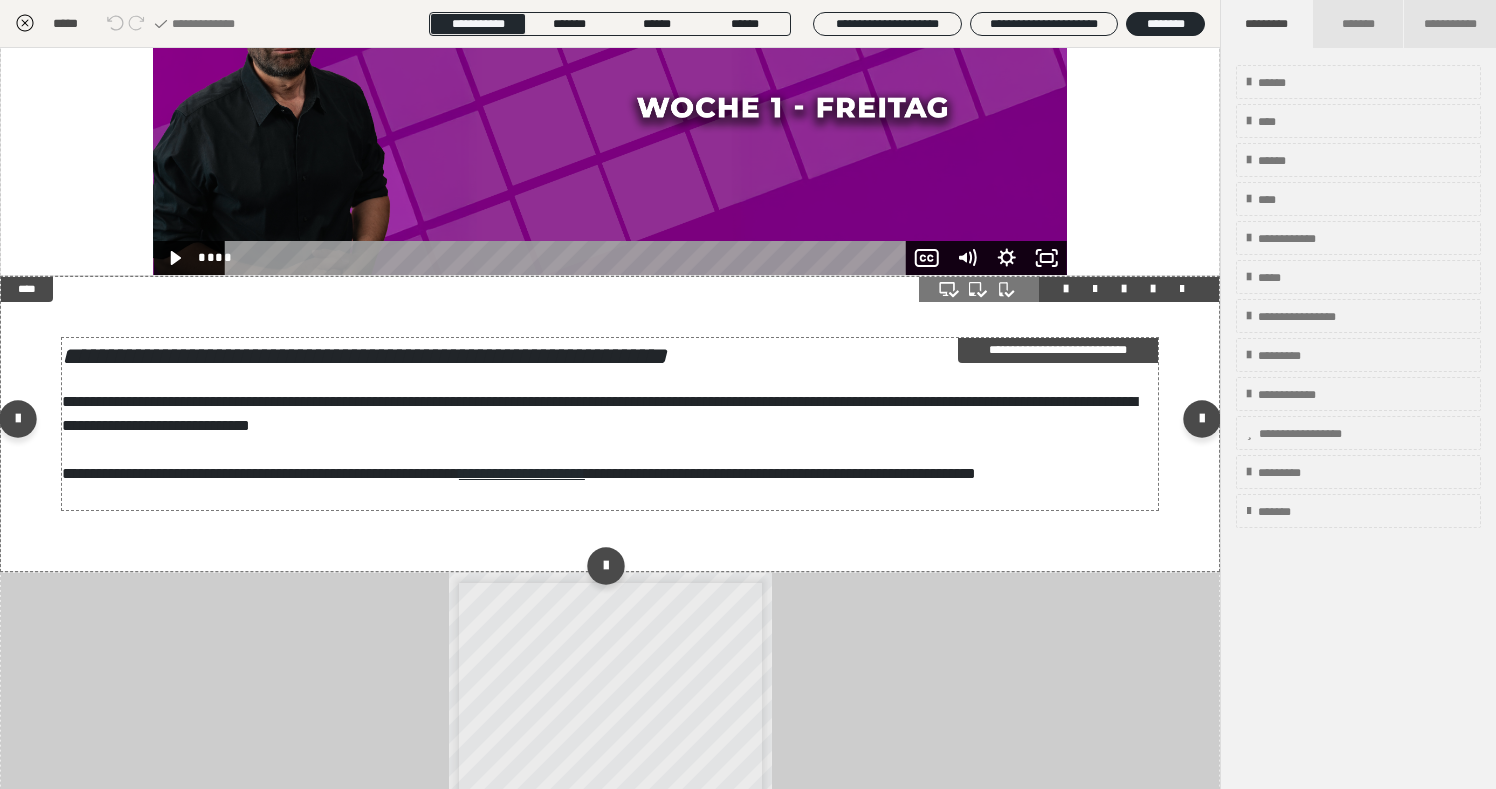 scroll, scrollTop: 322, scrollLeft: 0, axis: vertical 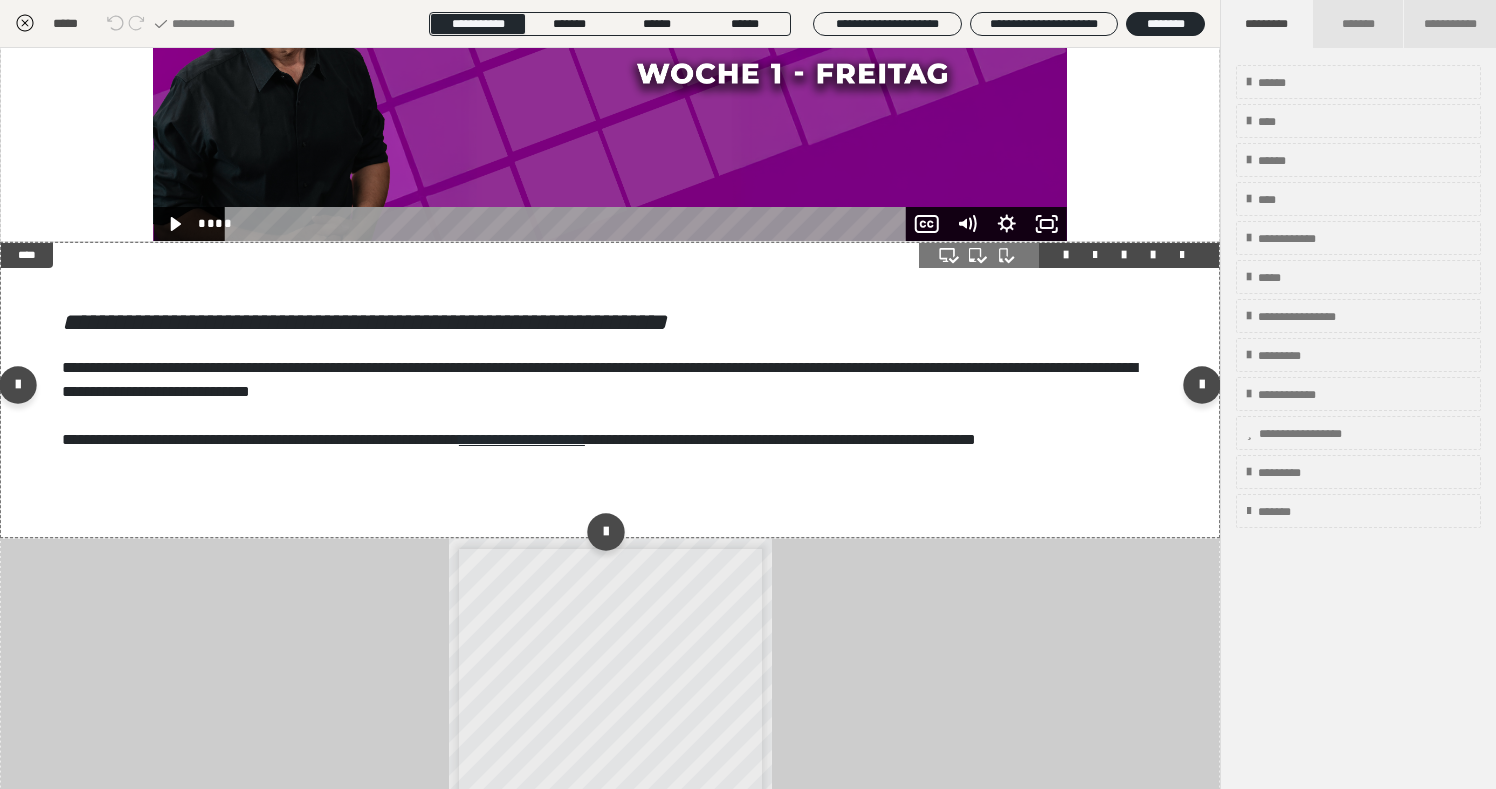 click on "**********" at bounding box center [610, 390] 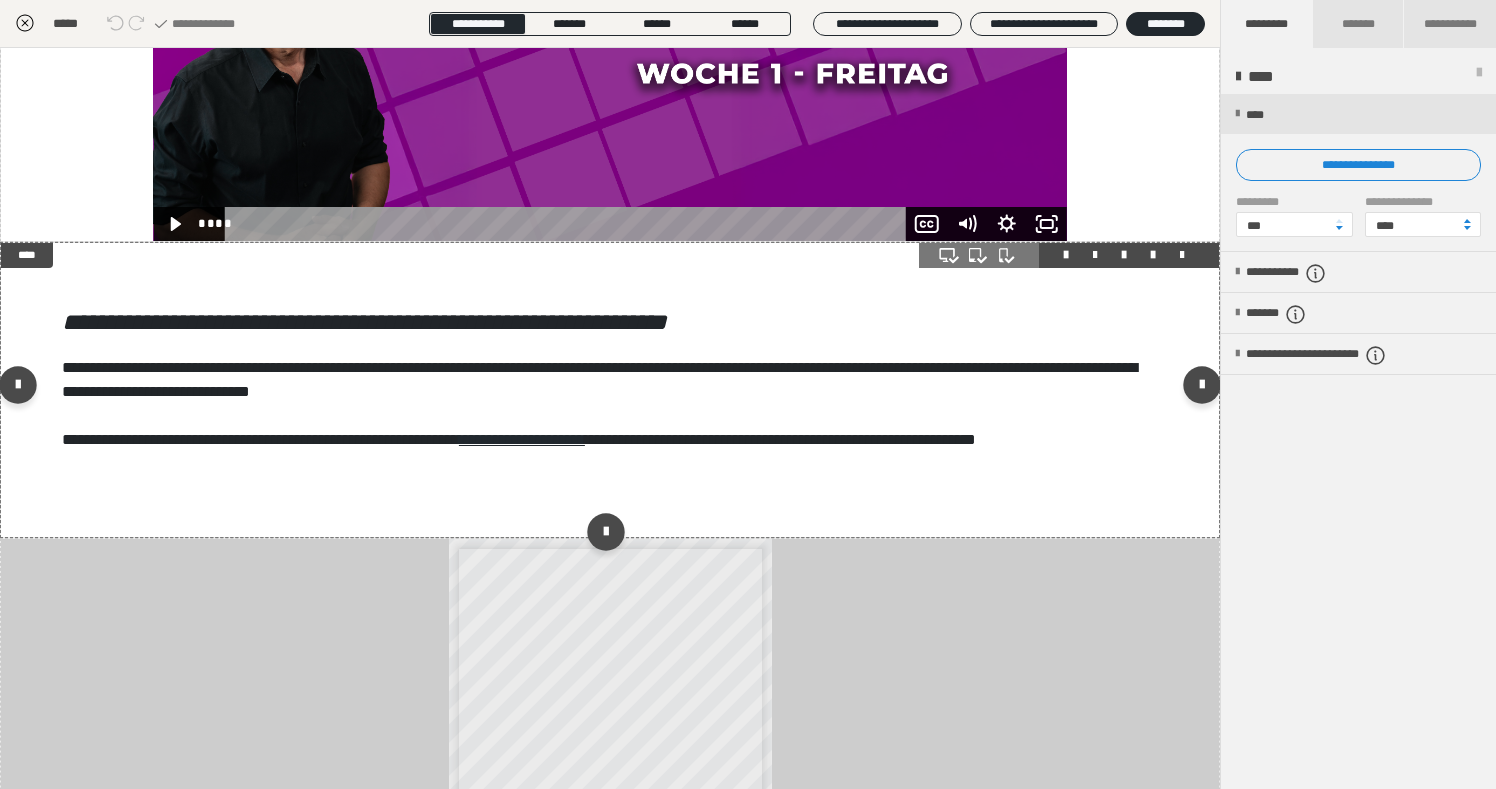 click on "**********" at bounding box center (610, 390) 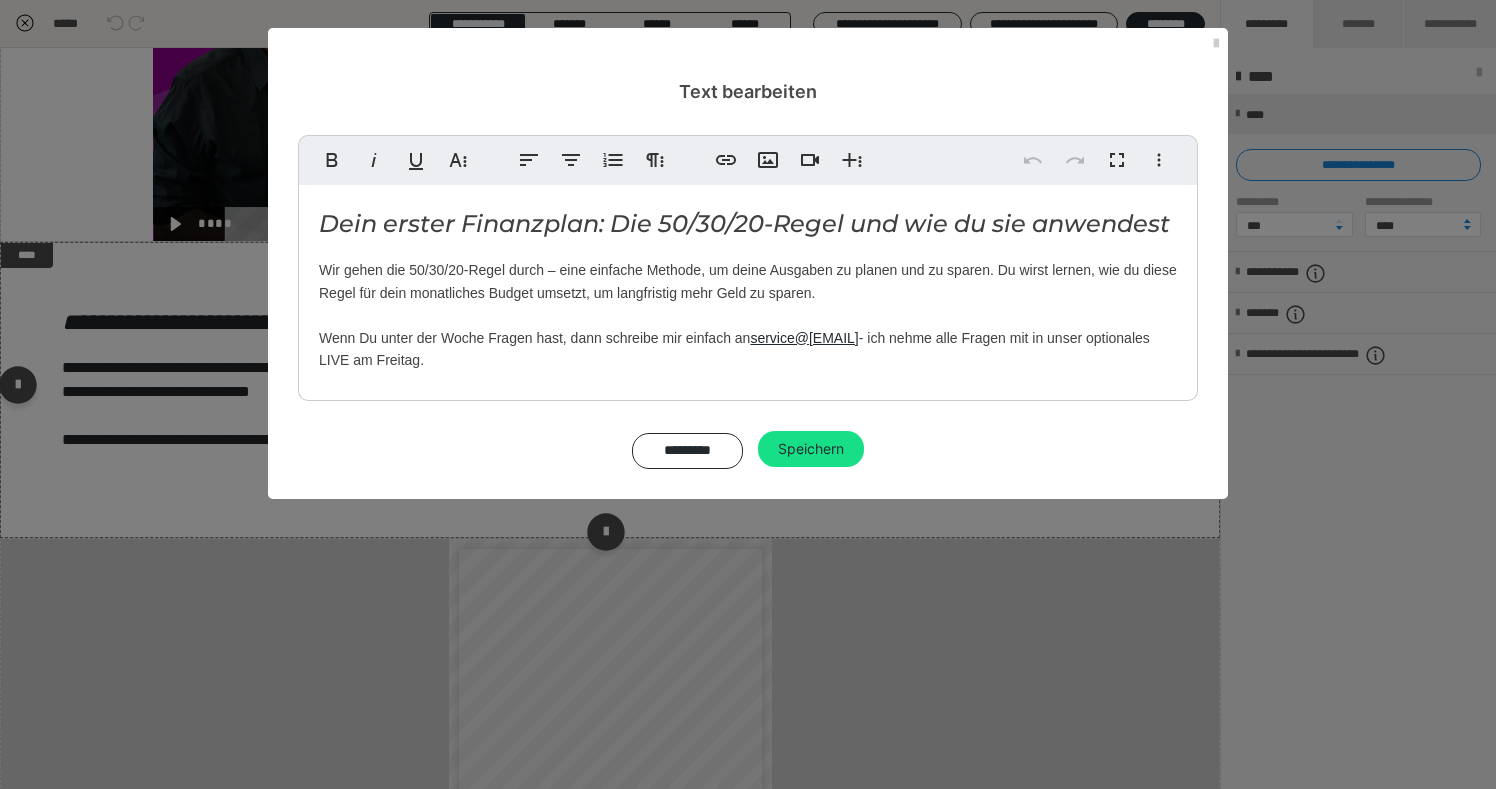 click on "Dein erster Finanzplan: Die 50/30/20-Regel und wie du sie anwendest" at bounding box center [744, 223] 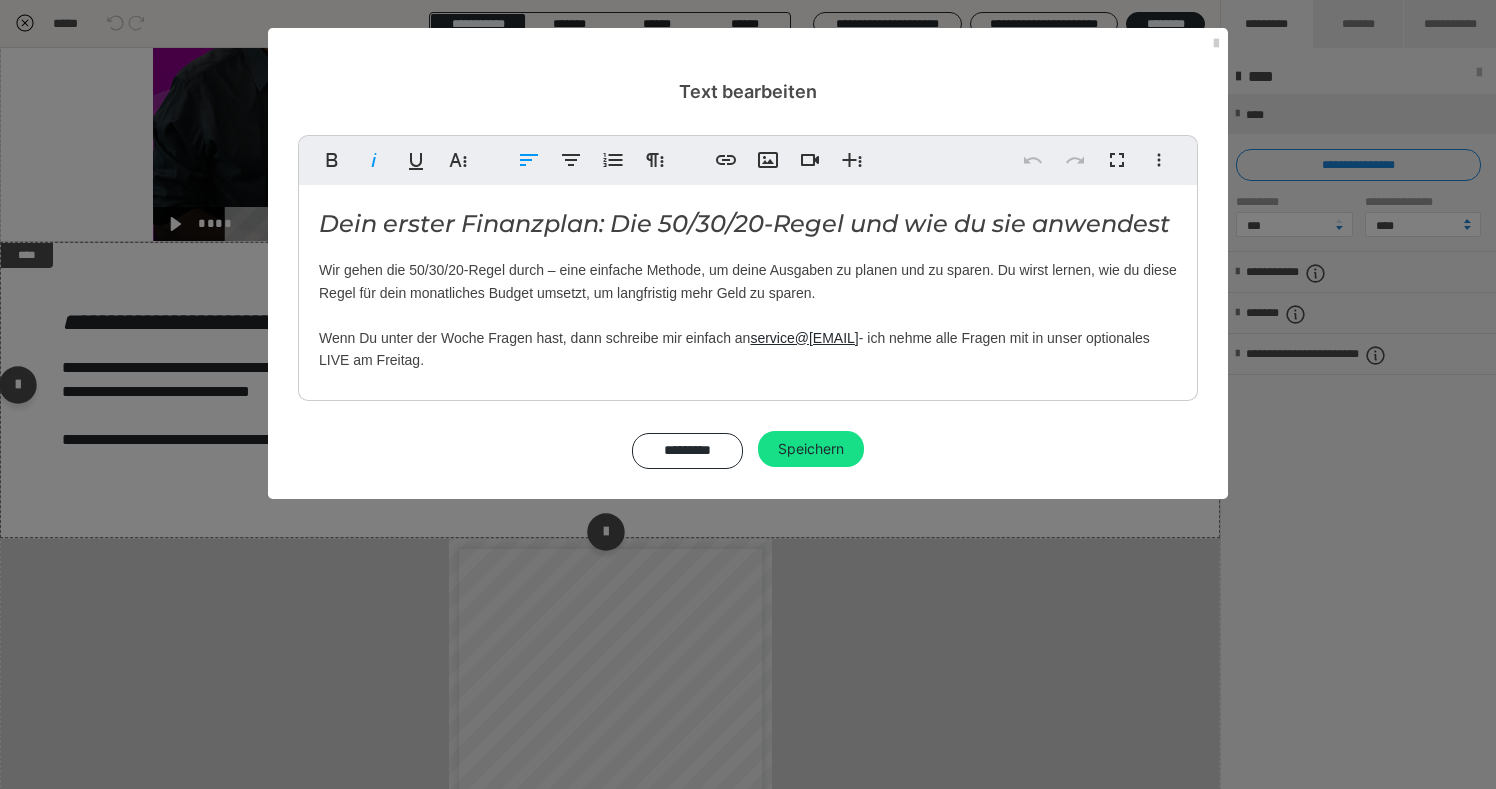 drag, startPoint x: 324, startPoint y: 222, endPoint x: 607, endPoint y: 372, distance: 320.29517 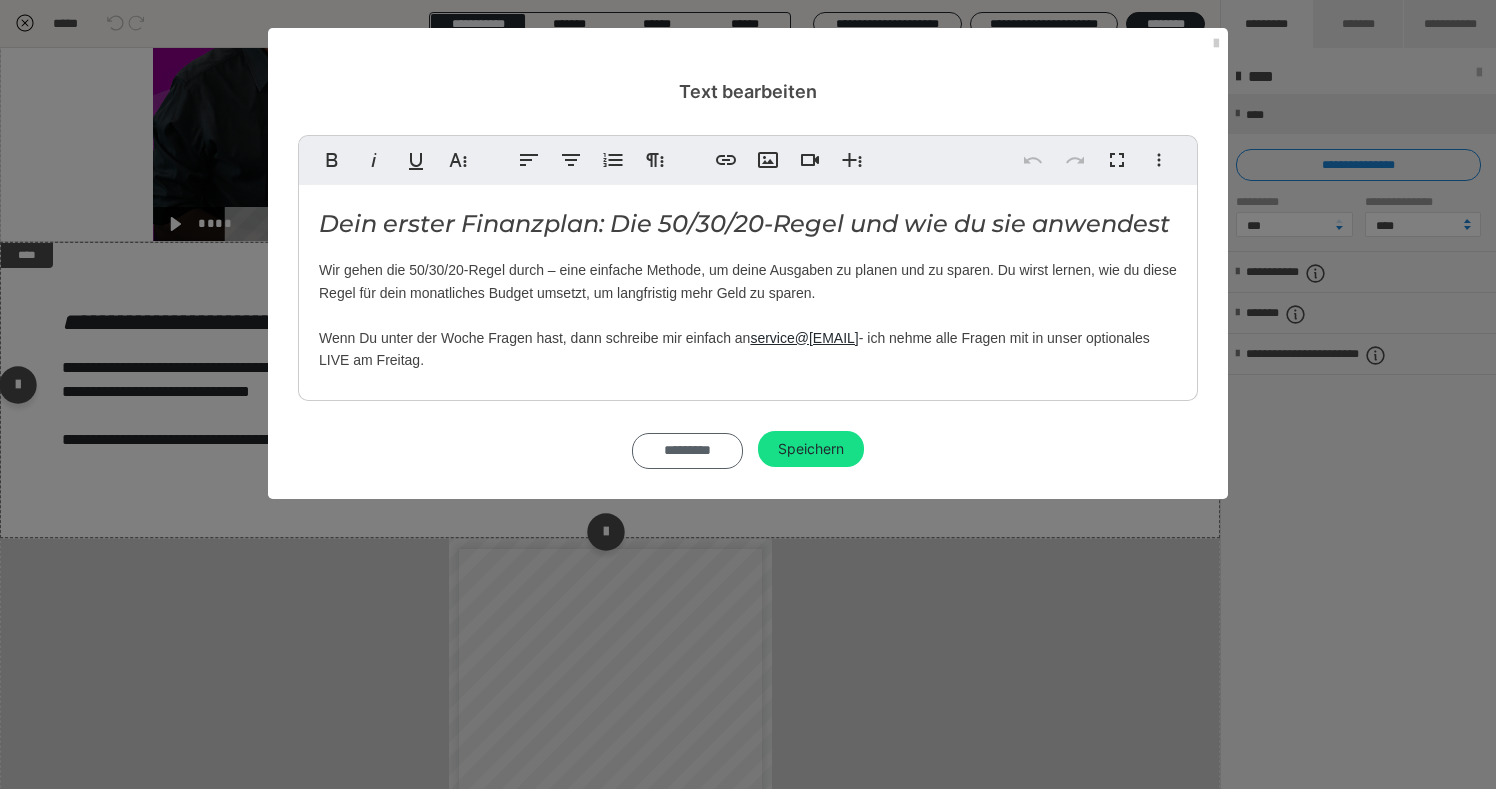 click on "*********" at bounding box center [687, 451] 